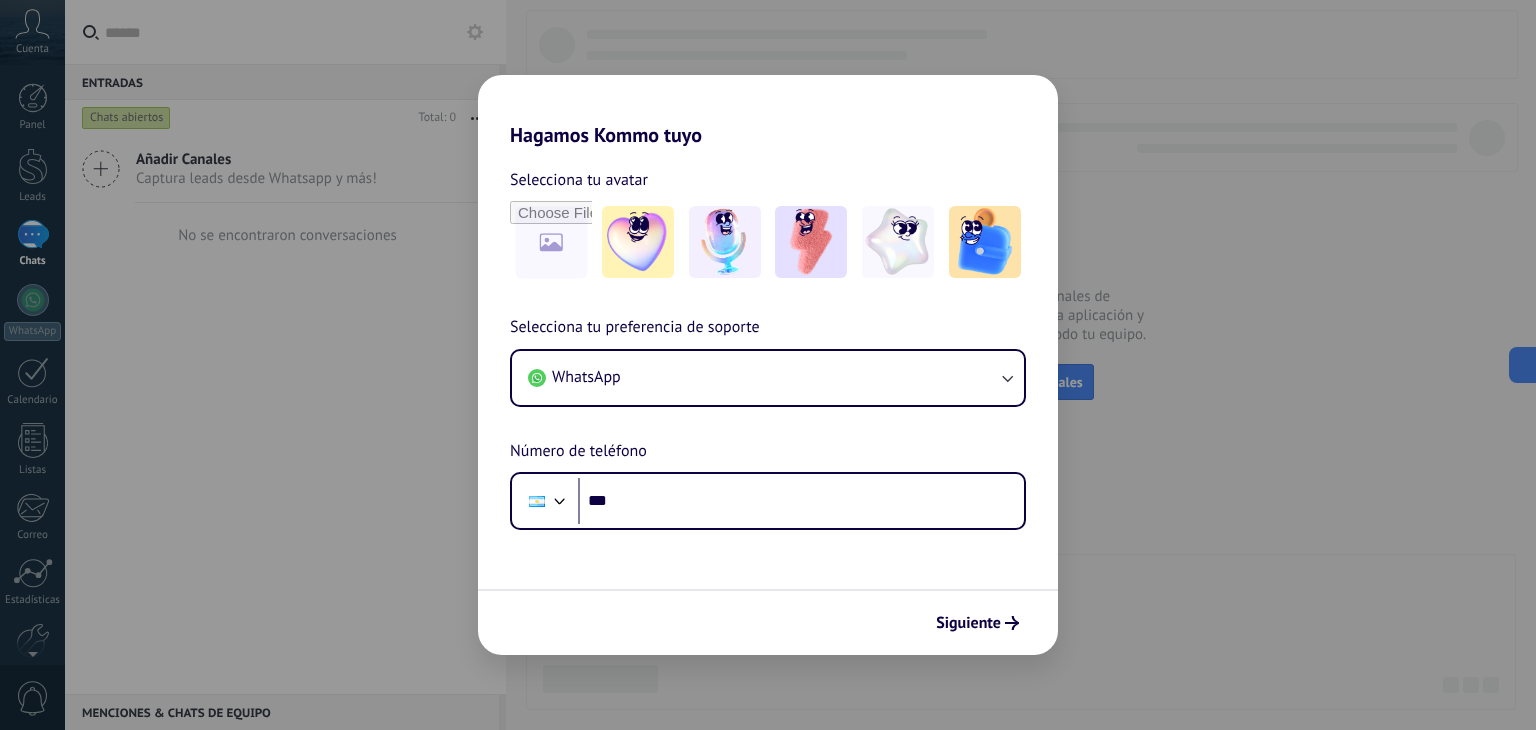 scroll, scrollTop: 0, scrollLeft: 0, axis: both 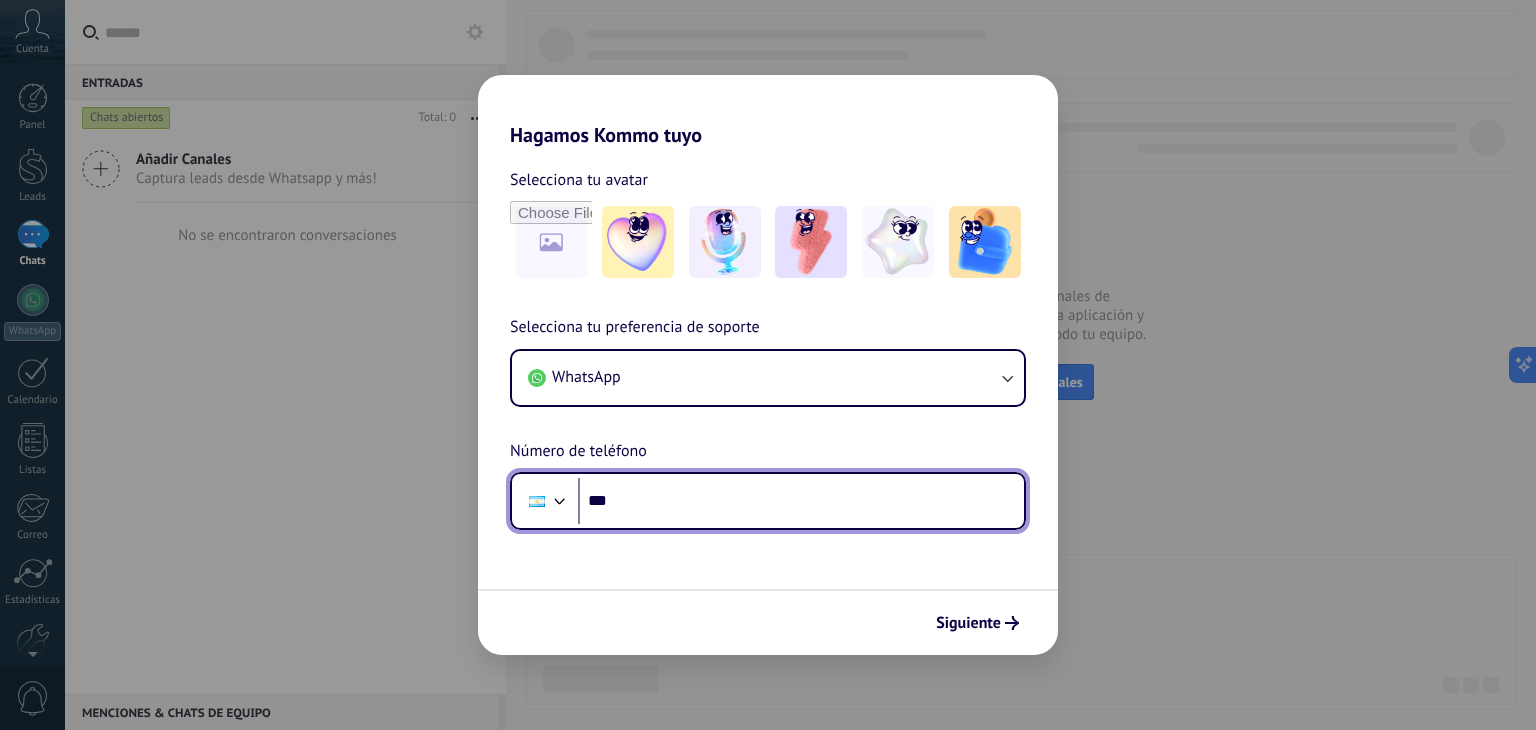 click on "***" at bounding box center (801, 501) 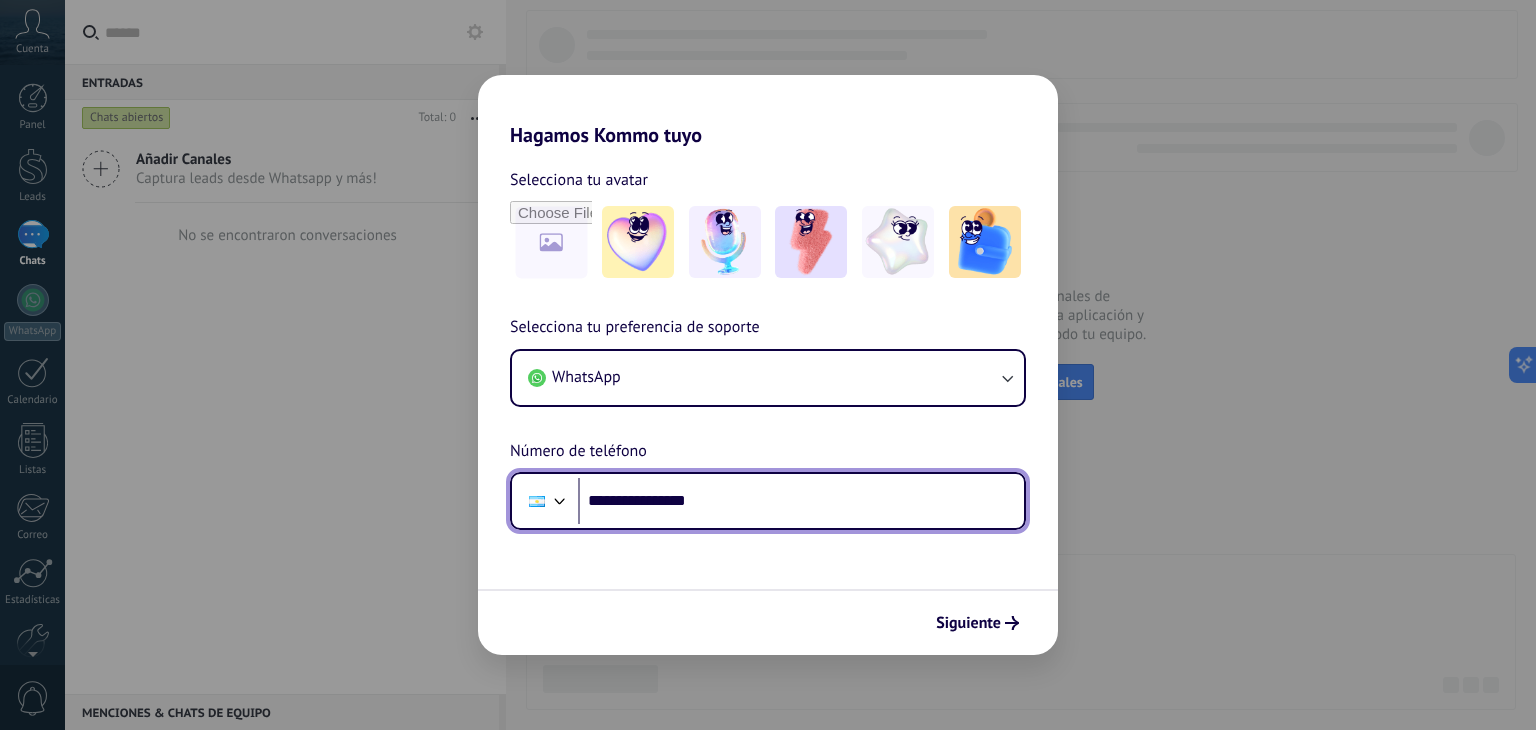 type on "**********" 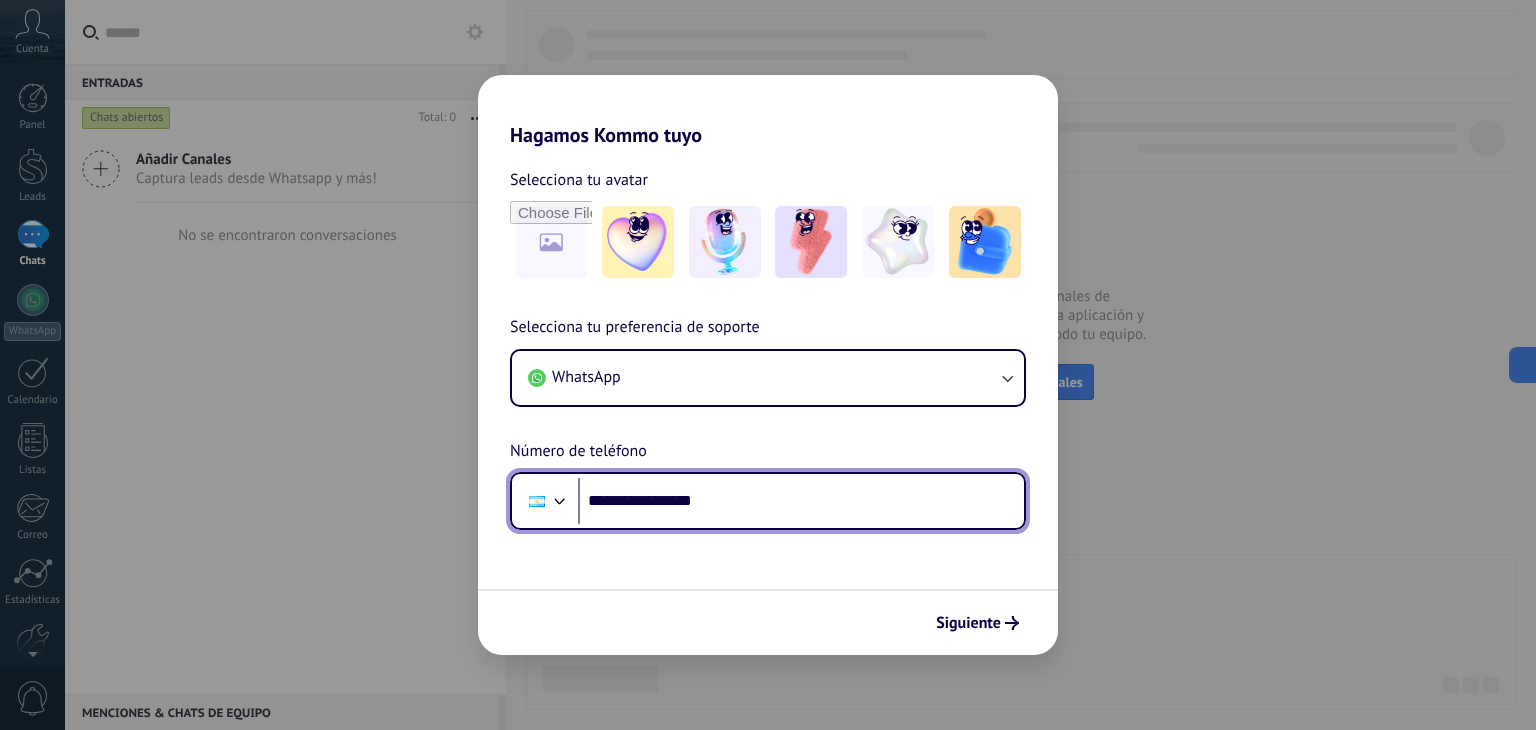 click on "**********" at bounding box center (801, 501) 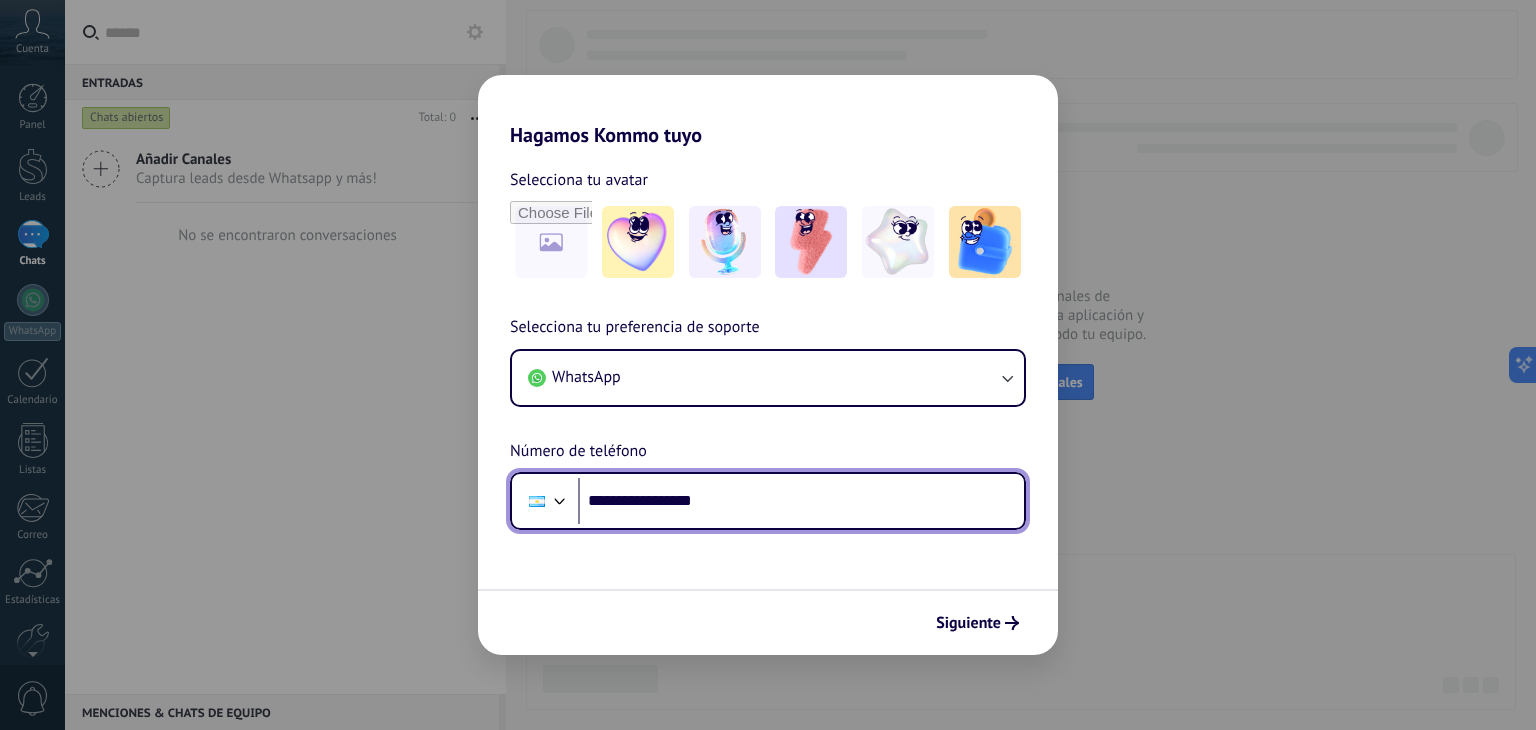 drag, startPoint x: 666, startPoint y: 501, endPoint x: 655, endPoint y: 501, distance: 11 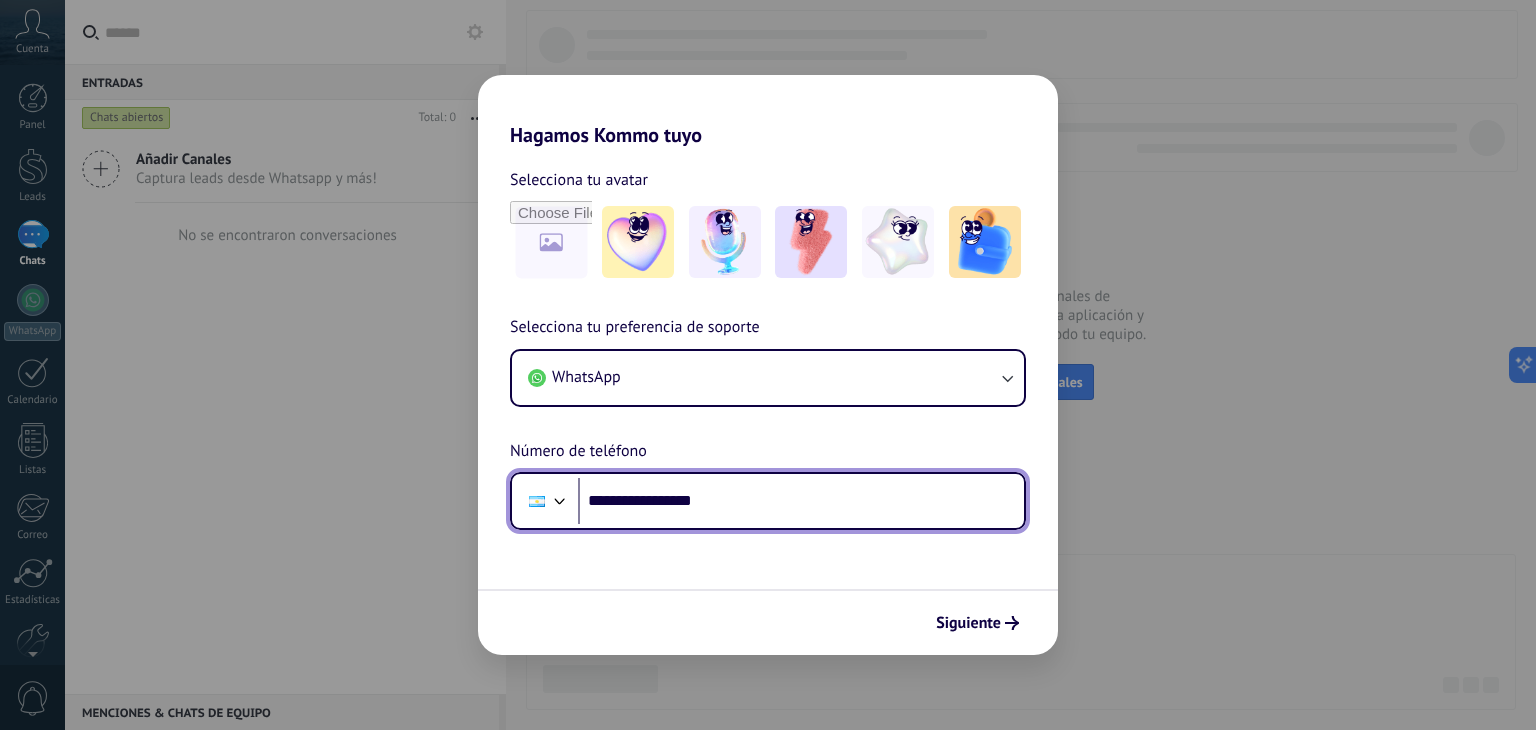 drag, startPoint x: 591, startPoint y: 497, endPoint x: 741, endPoint y: 498, distance: 150.00333 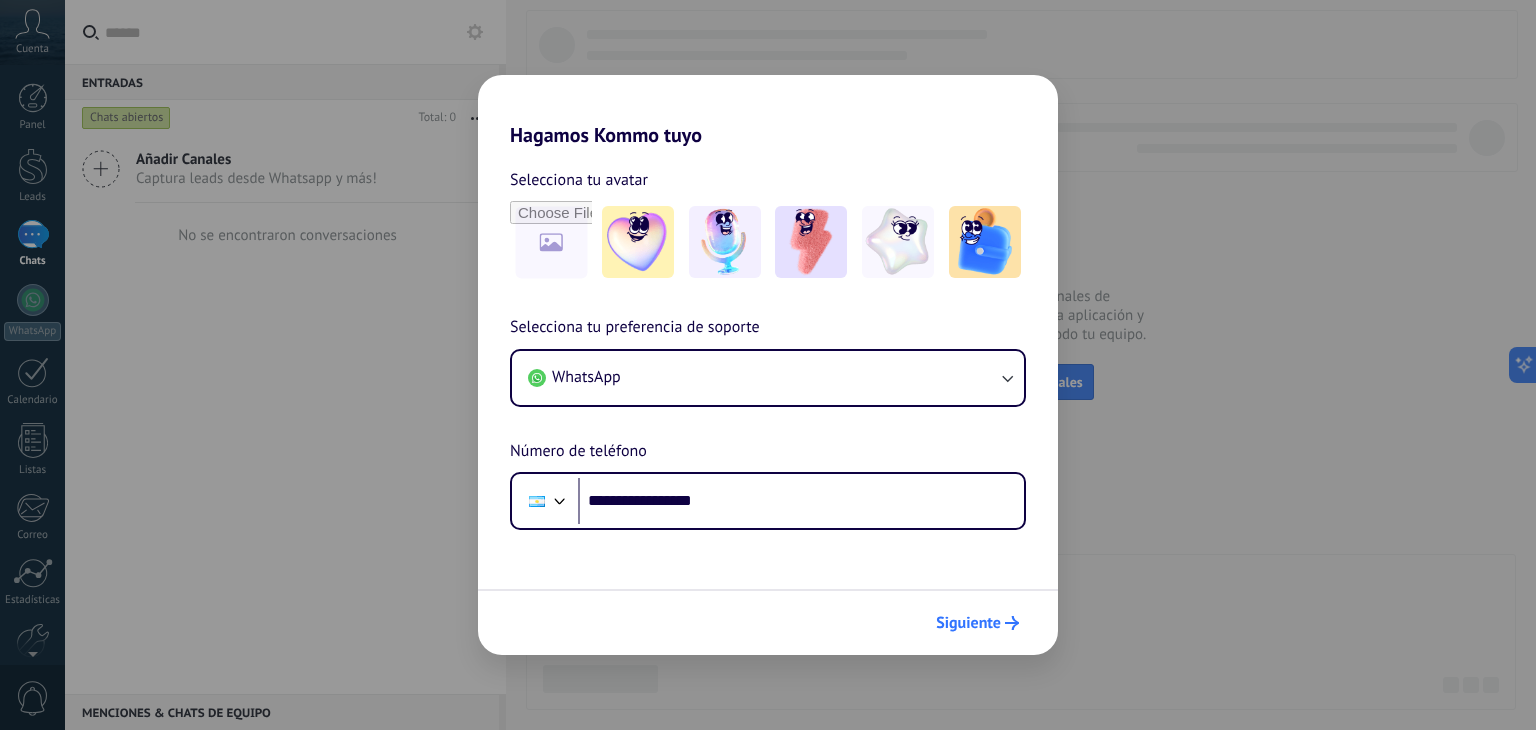click on "Siguiente" at bounding box center [977, 623] 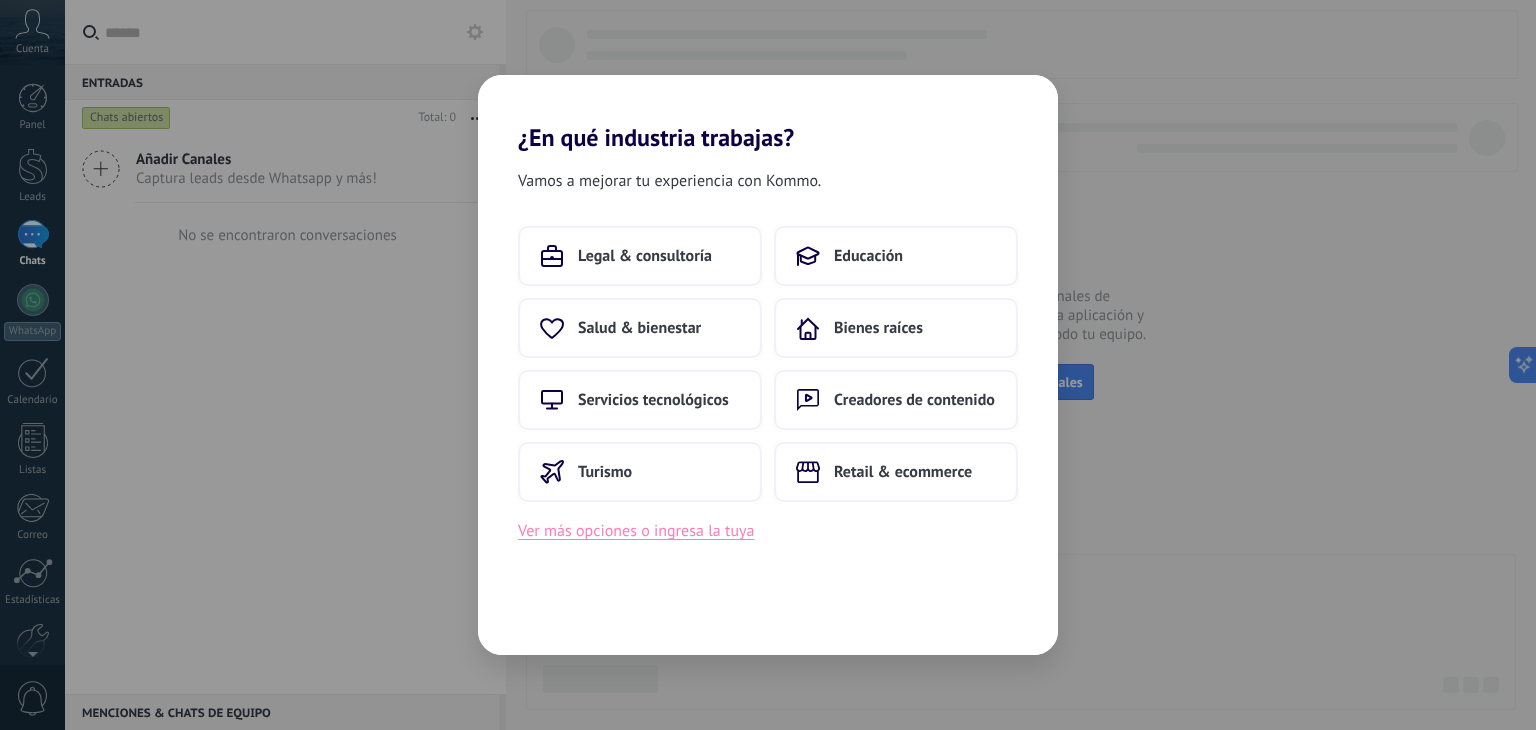 click on "Ver más opciones o ingresa la tuya" at bounding box center (636, 531) 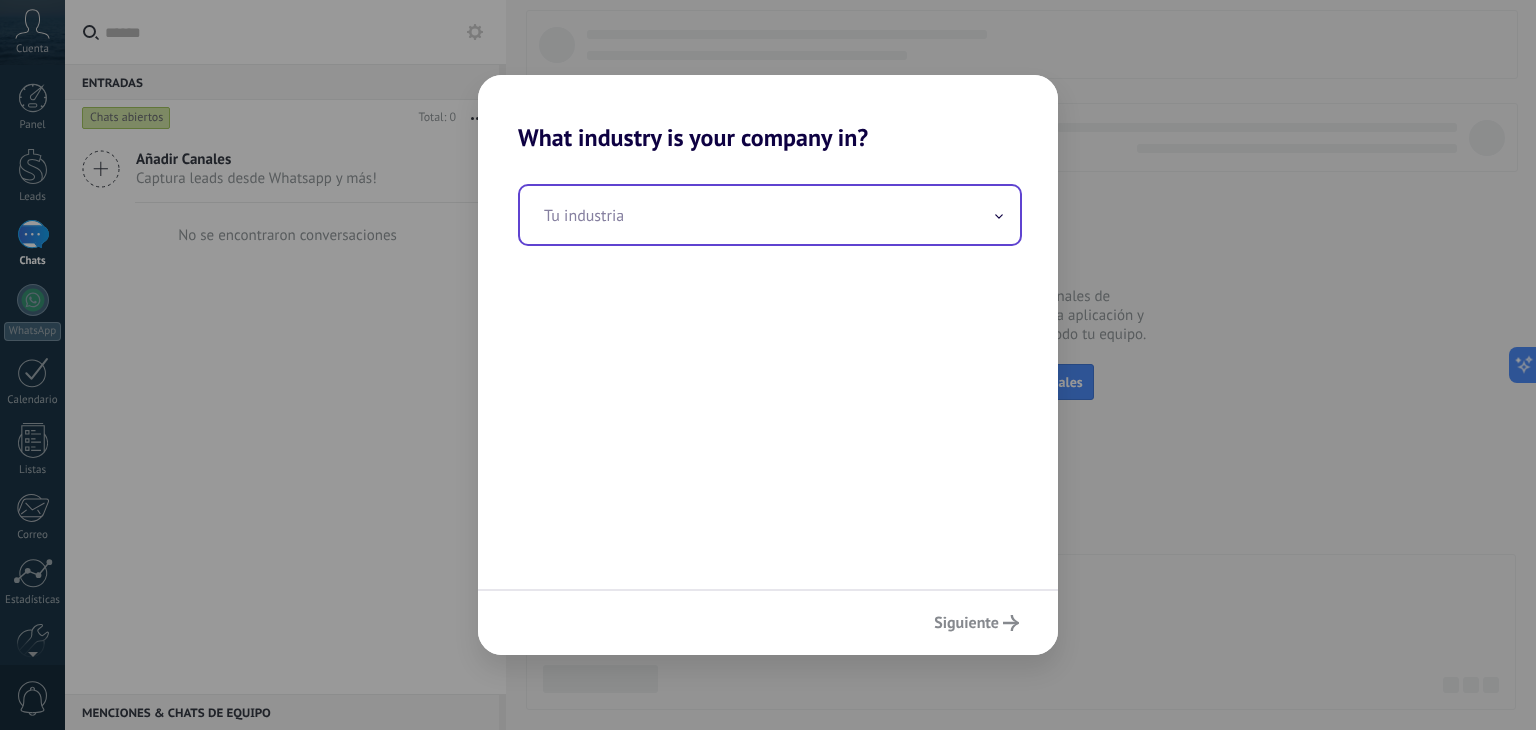 click at bounding box center (770, 215) 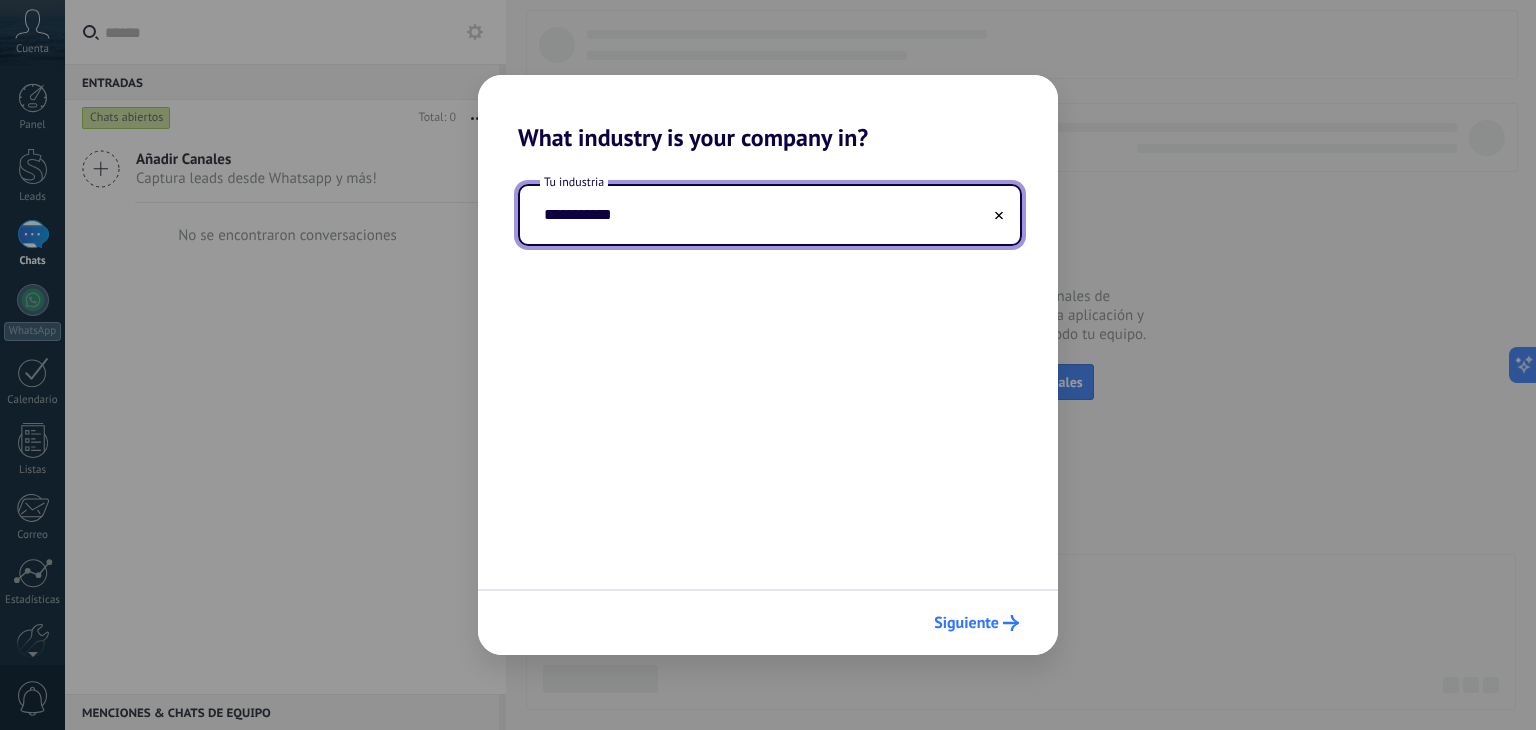 type on "**********" 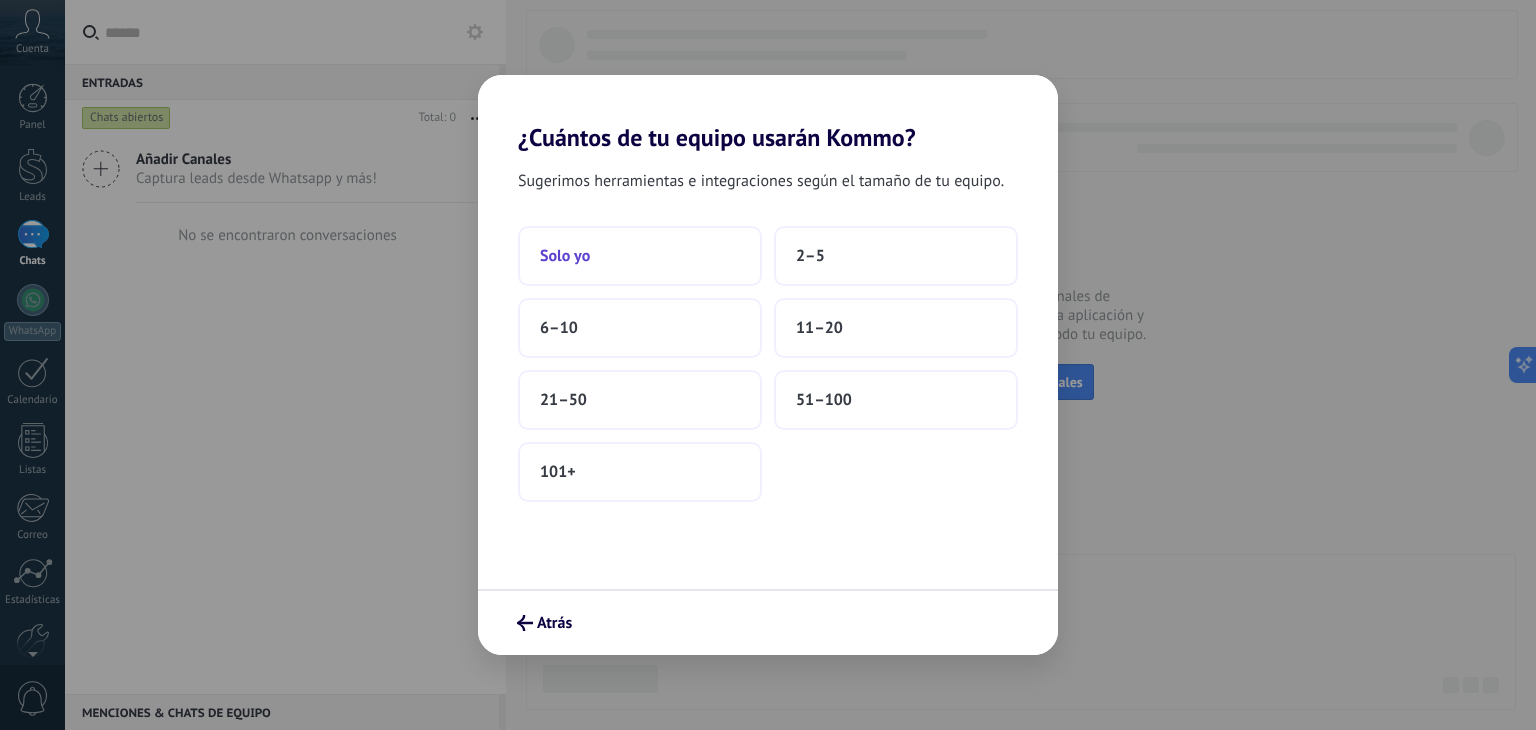 click on "Solo yo" at bounding box center [640, 256] 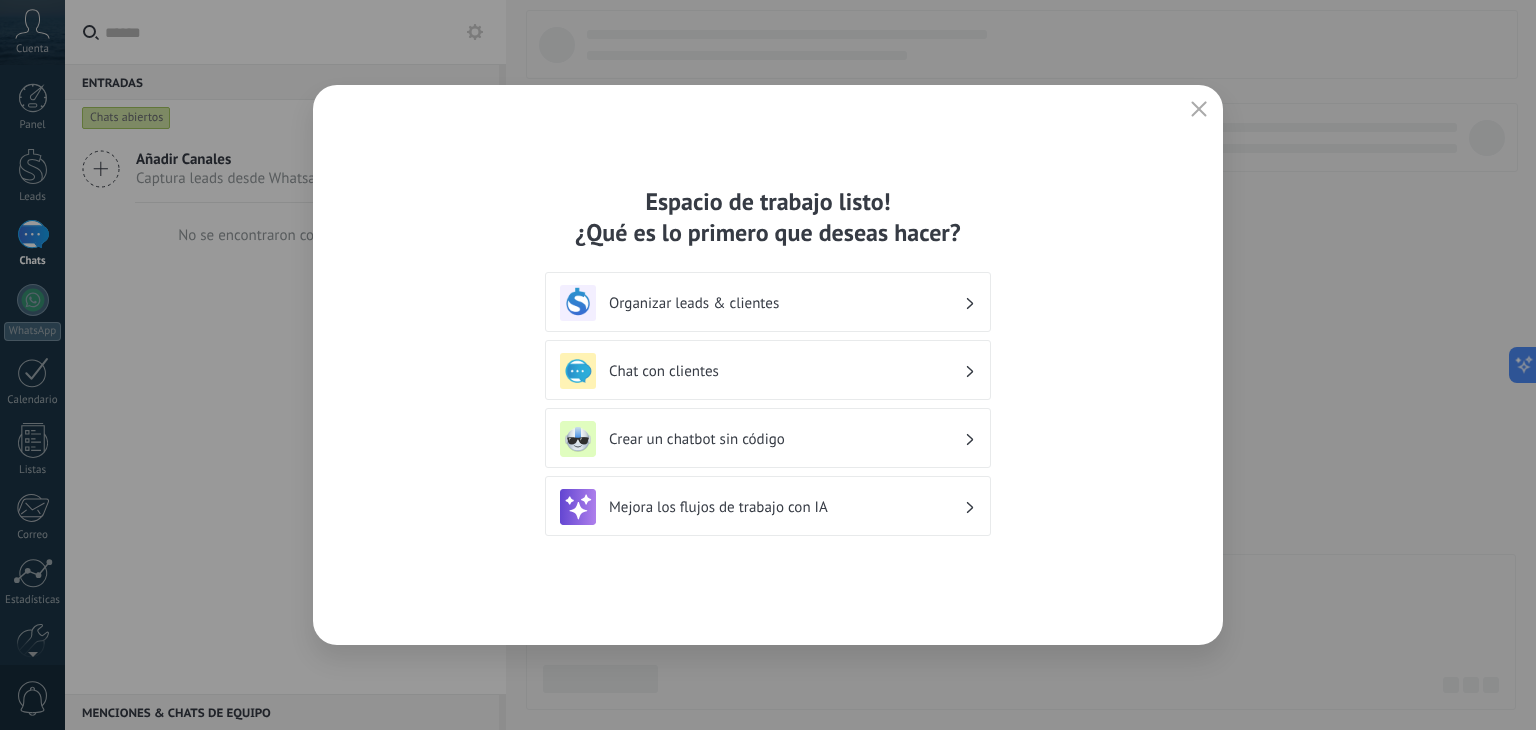 click on "Chat con clientes" at bounding box center (786, 371) 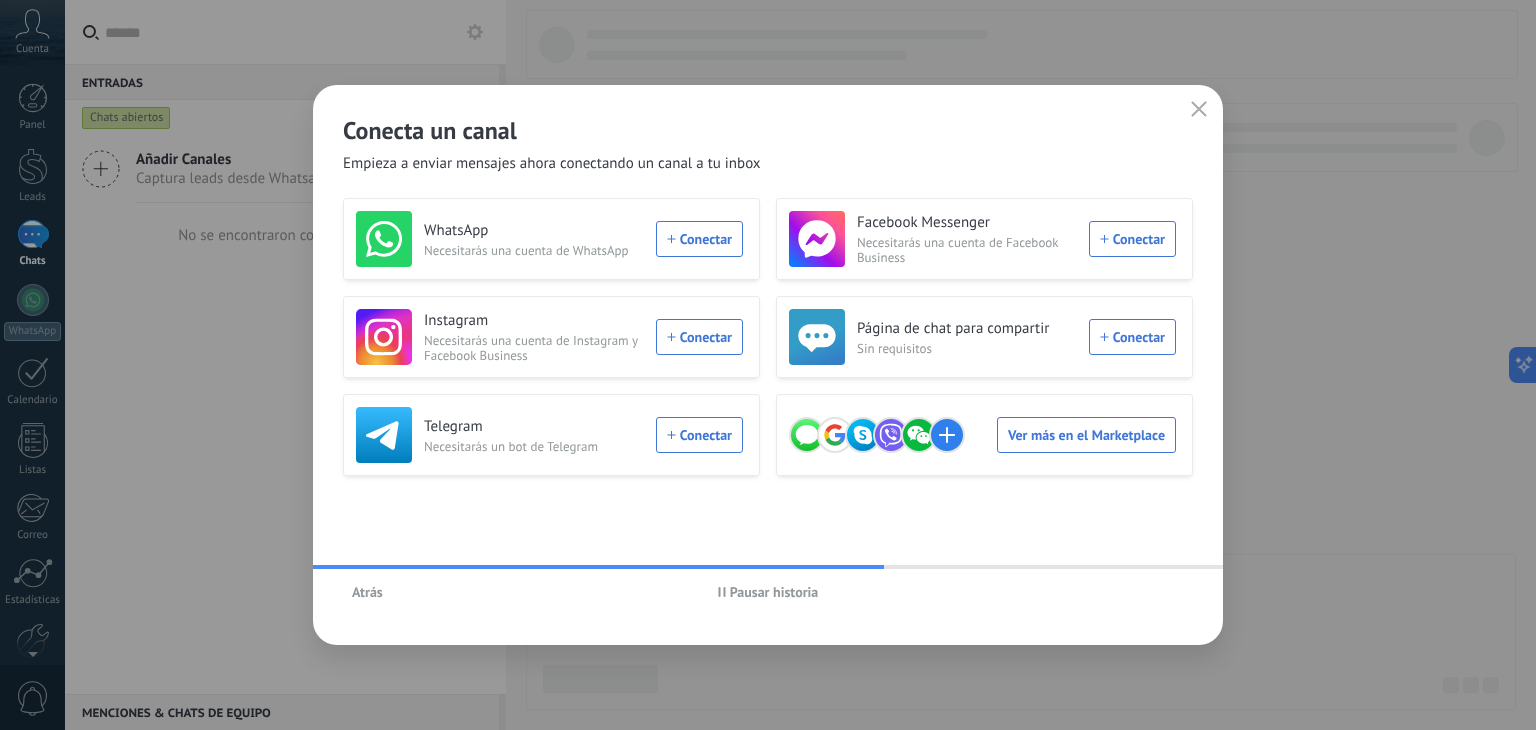 click on "Atrás" at bounding box center (367, 592) 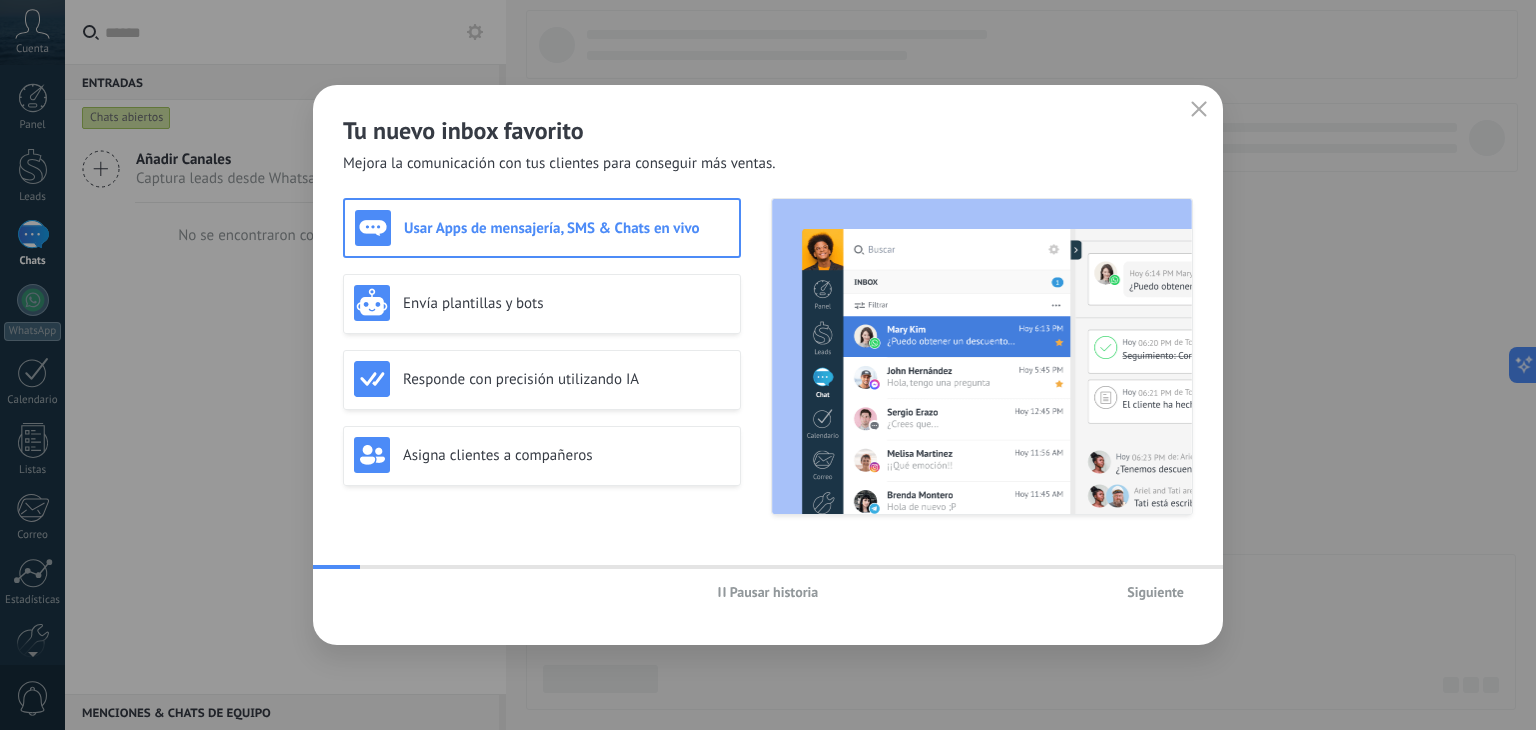 click on "Pausar historia Siguiente" at bounding box center [768, 592] 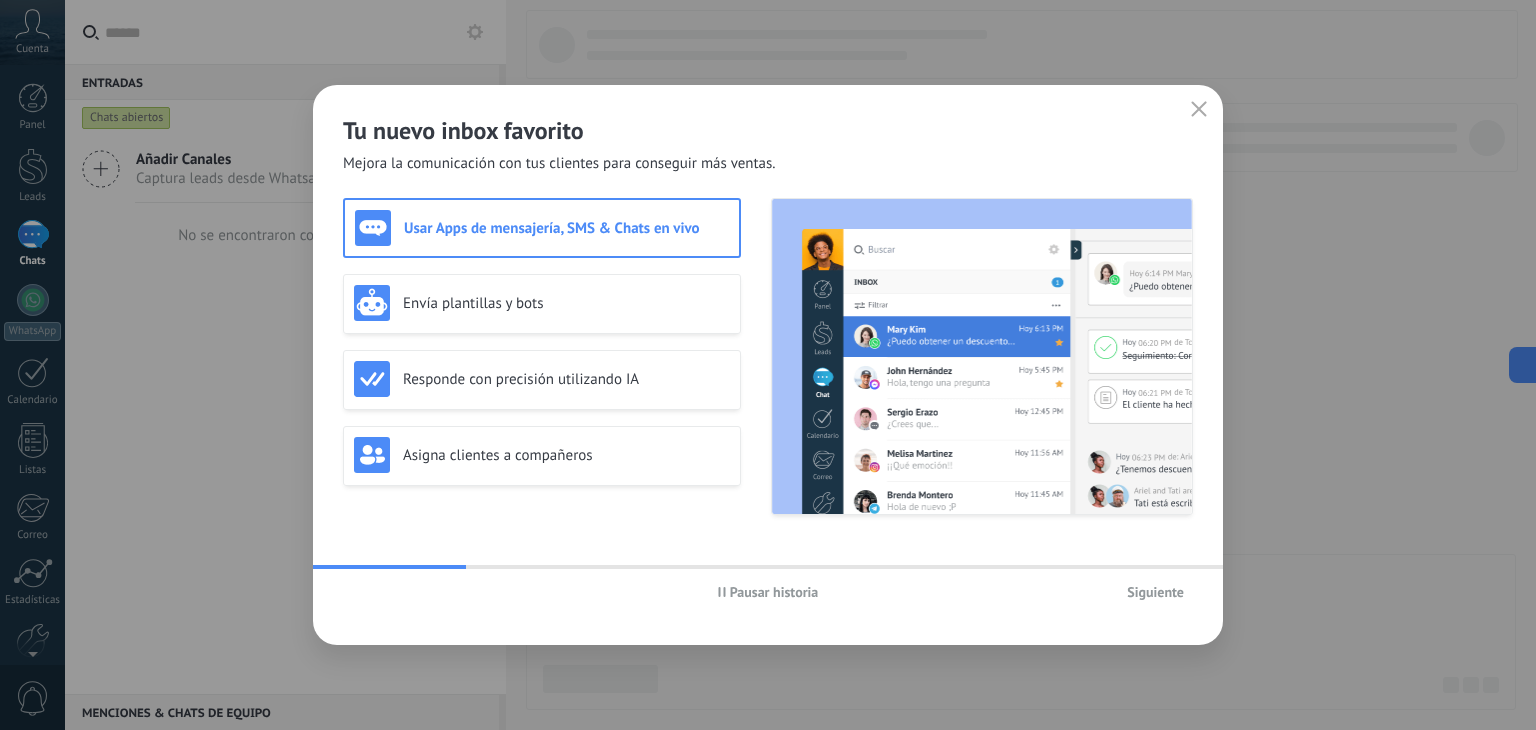 click on "Pausar historia" at bounding box center [774, 592] 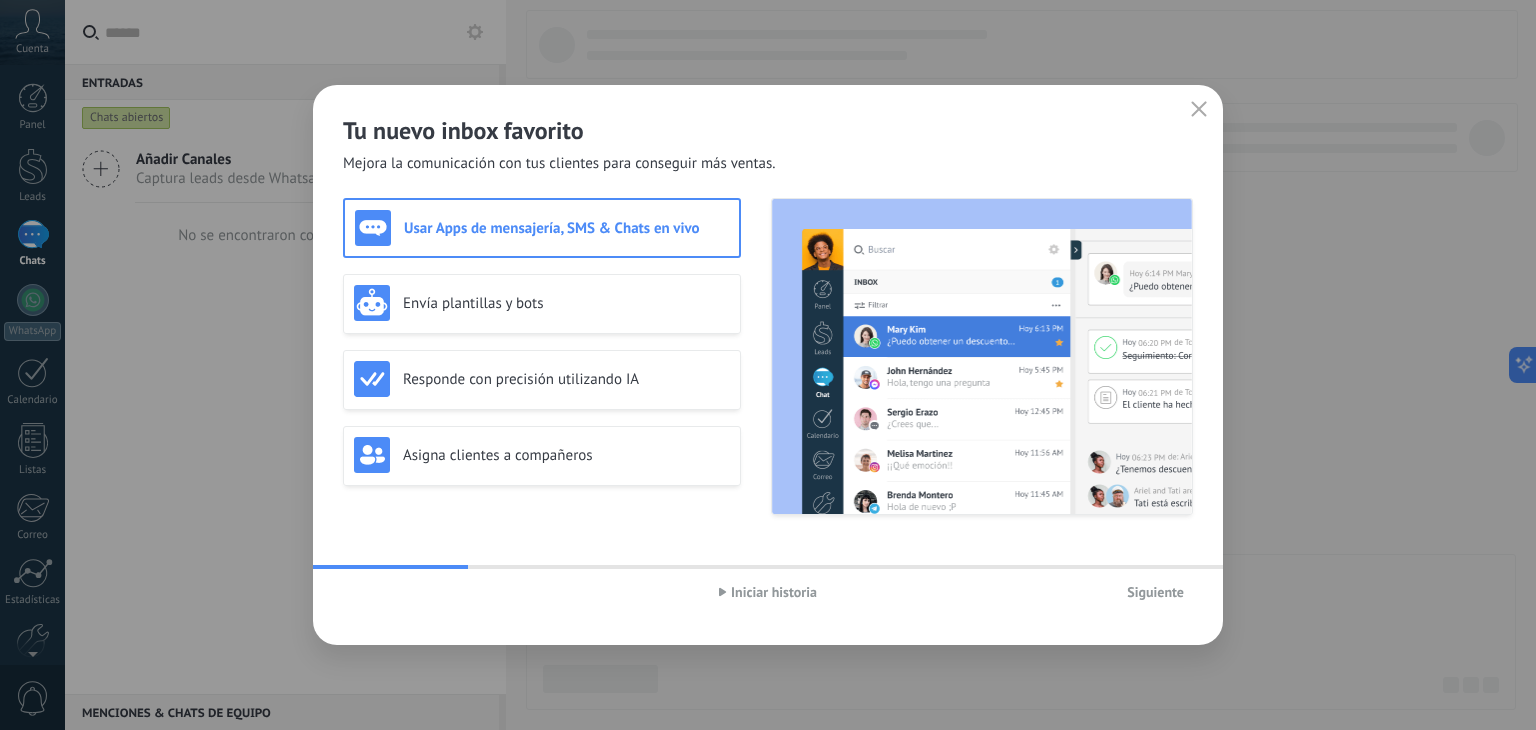 click on "Usar Apps de mensajería, SMS & Chats en vivo" at bounding box center [566, 228] 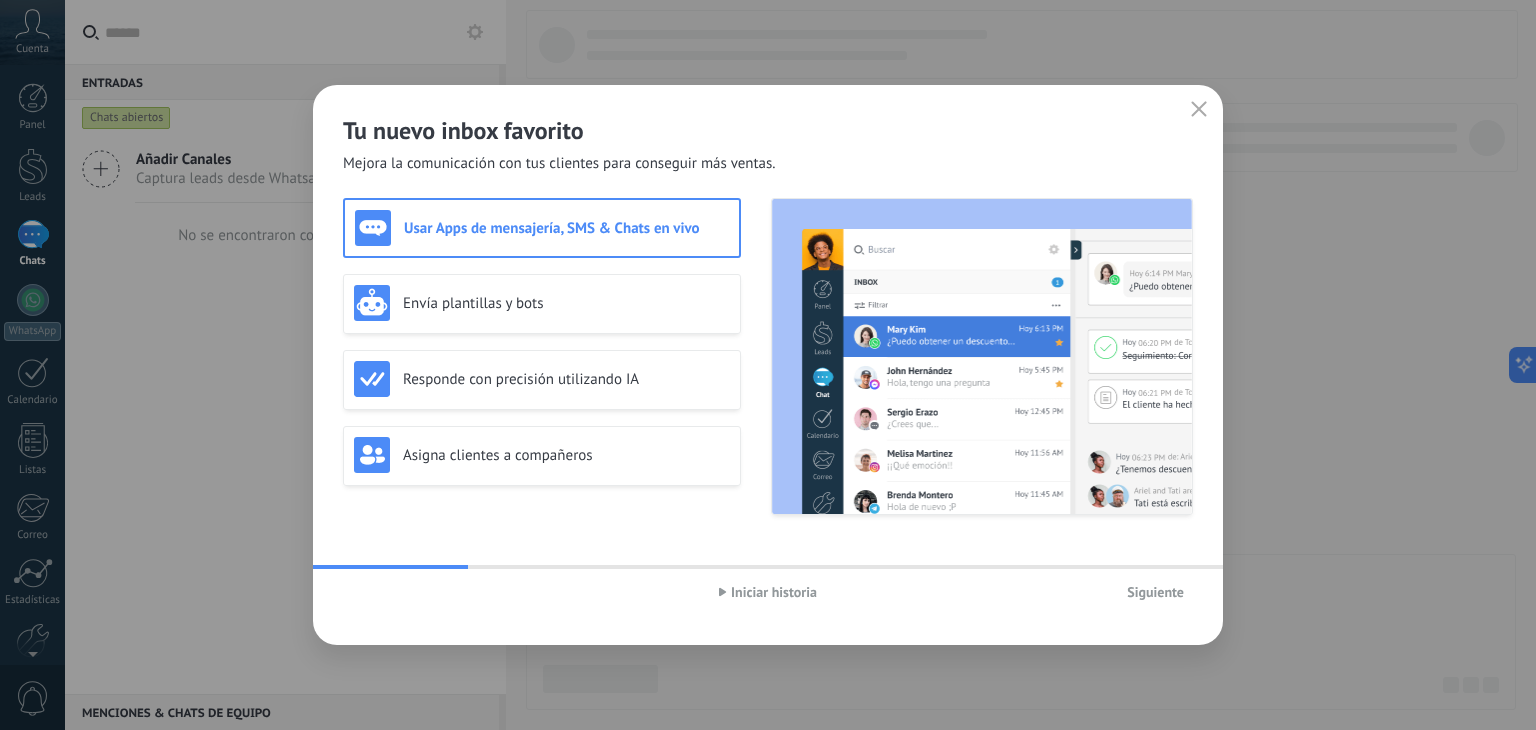 drag, startPoint x: 781, startPoint y: 596, endPoint x: 1171, endPoint y: 601, distance: 390.03204 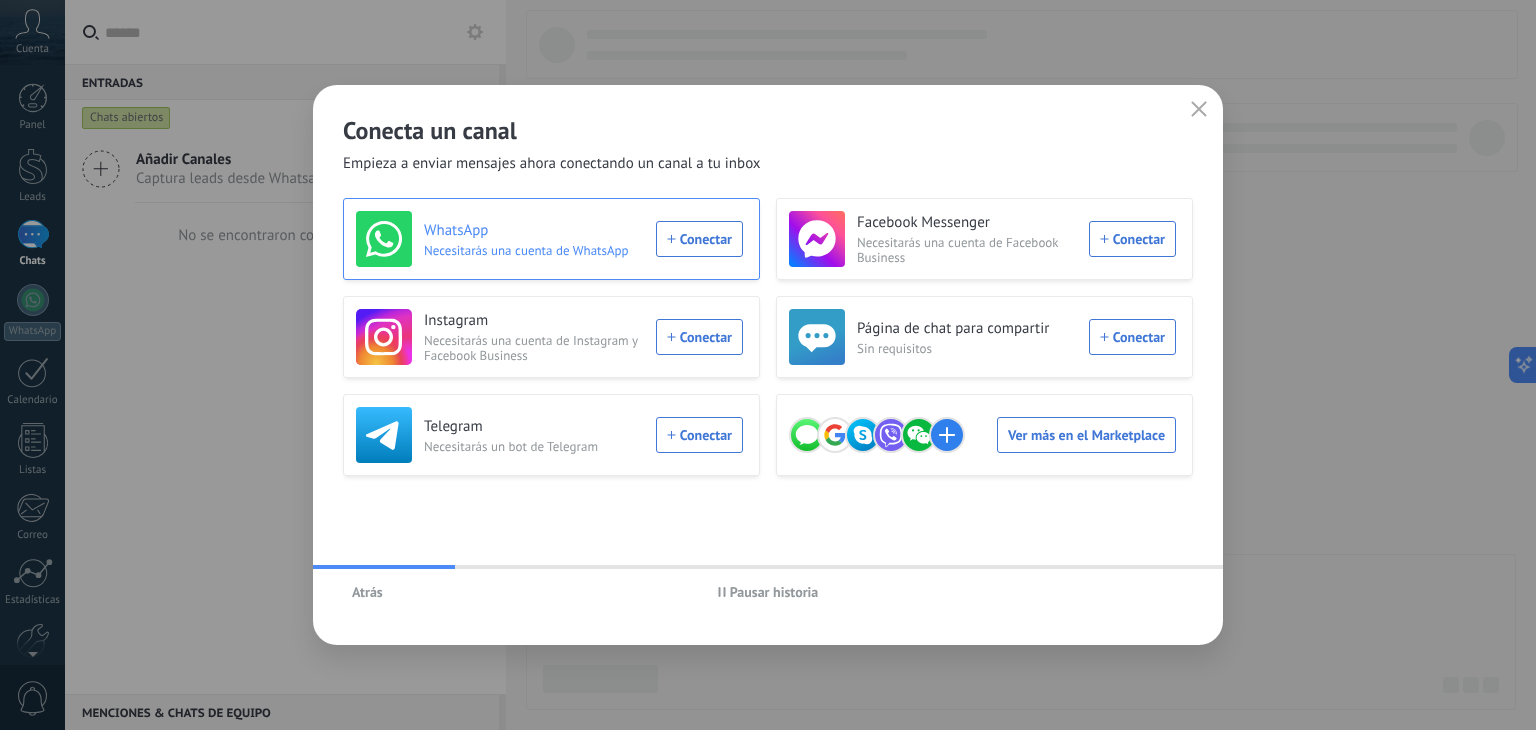 click on "WhatsApp Necesitarás una cuenta de WhatsApp Conectar" at bounding box center (549, 239) 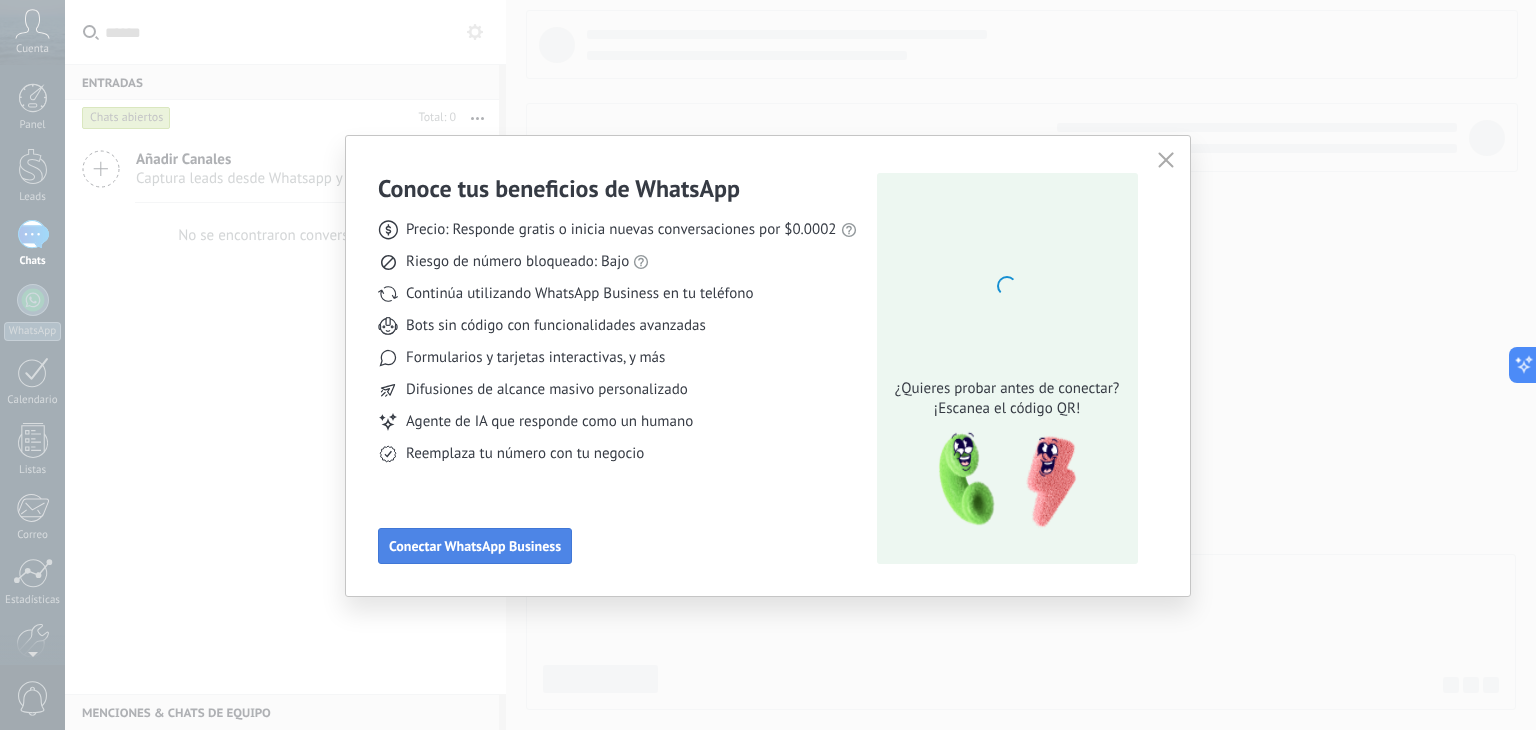 click on "Conectar WhatsApp Business" at bounding box center (475, 546) 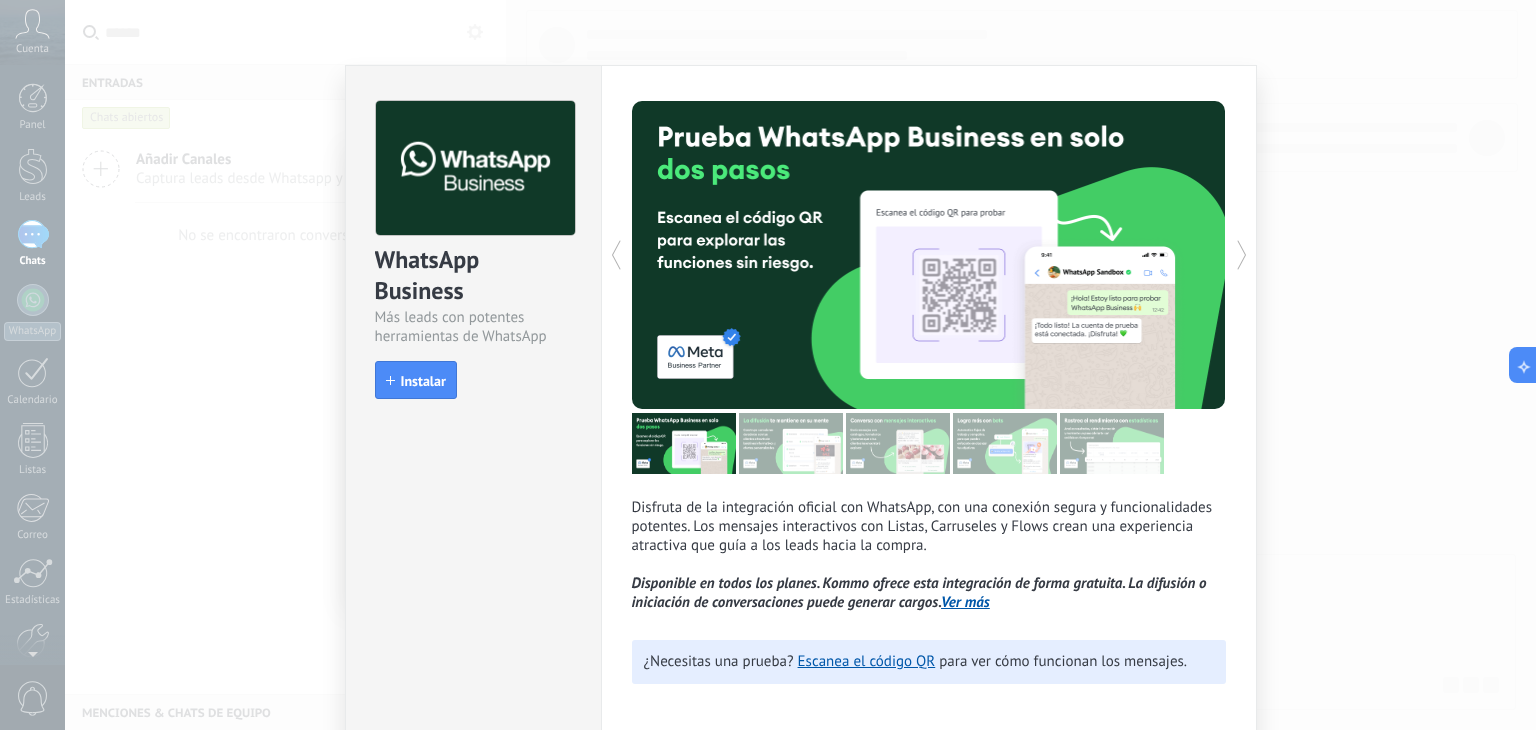 click at bounding box center (475, 168) 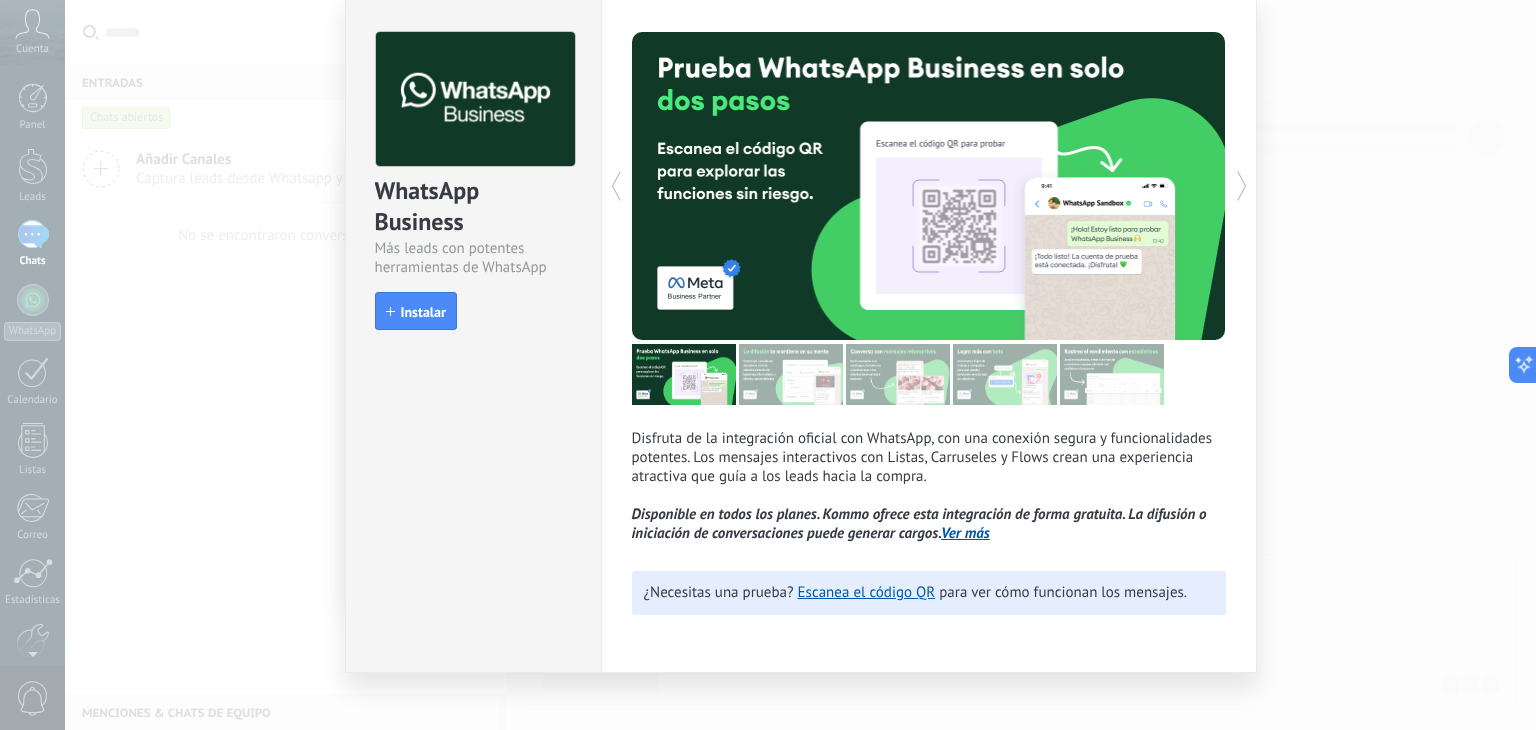 scroll, scrollTop: 88, scrollLeft: 0, axis: vertical 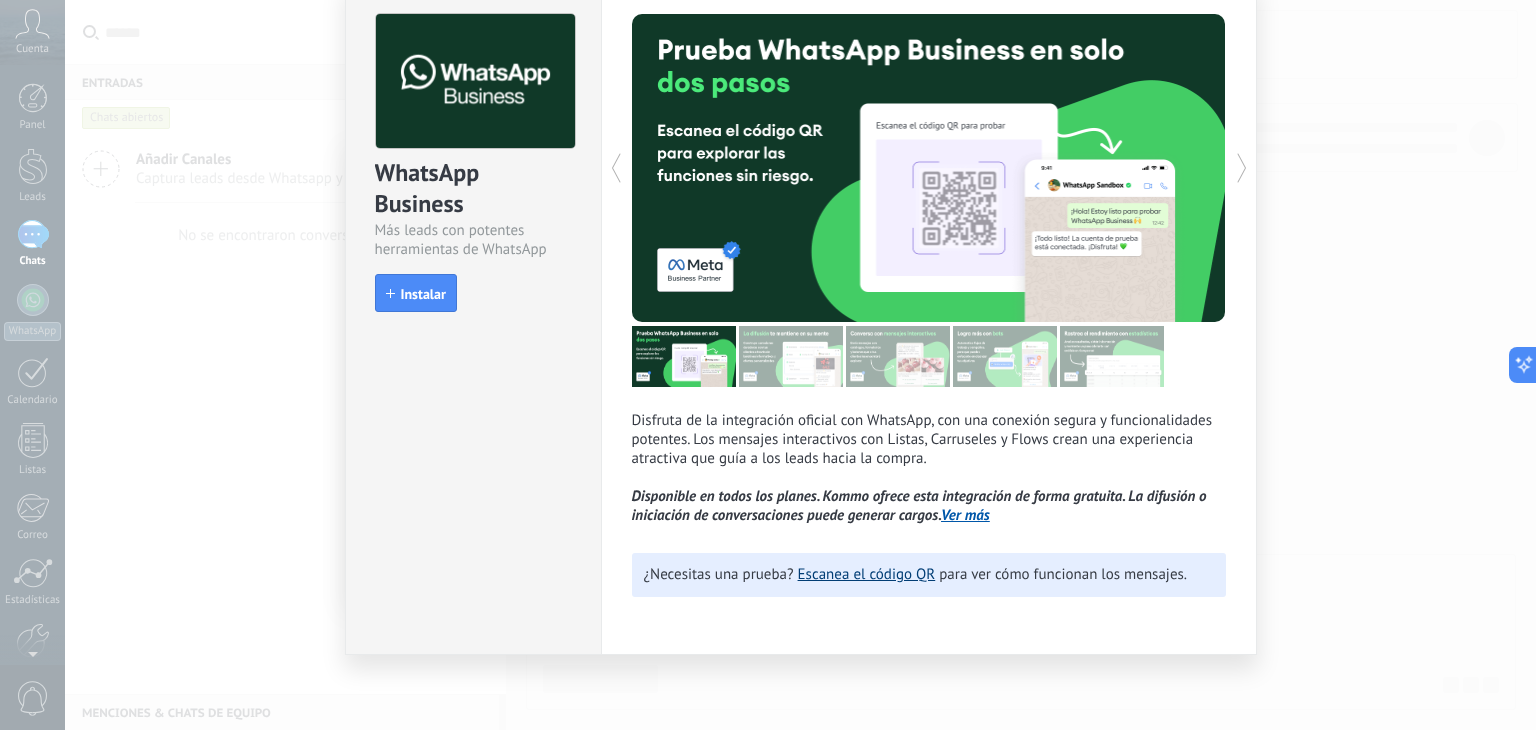click on "Escanea el código QR" at bounding box center [867, 574] 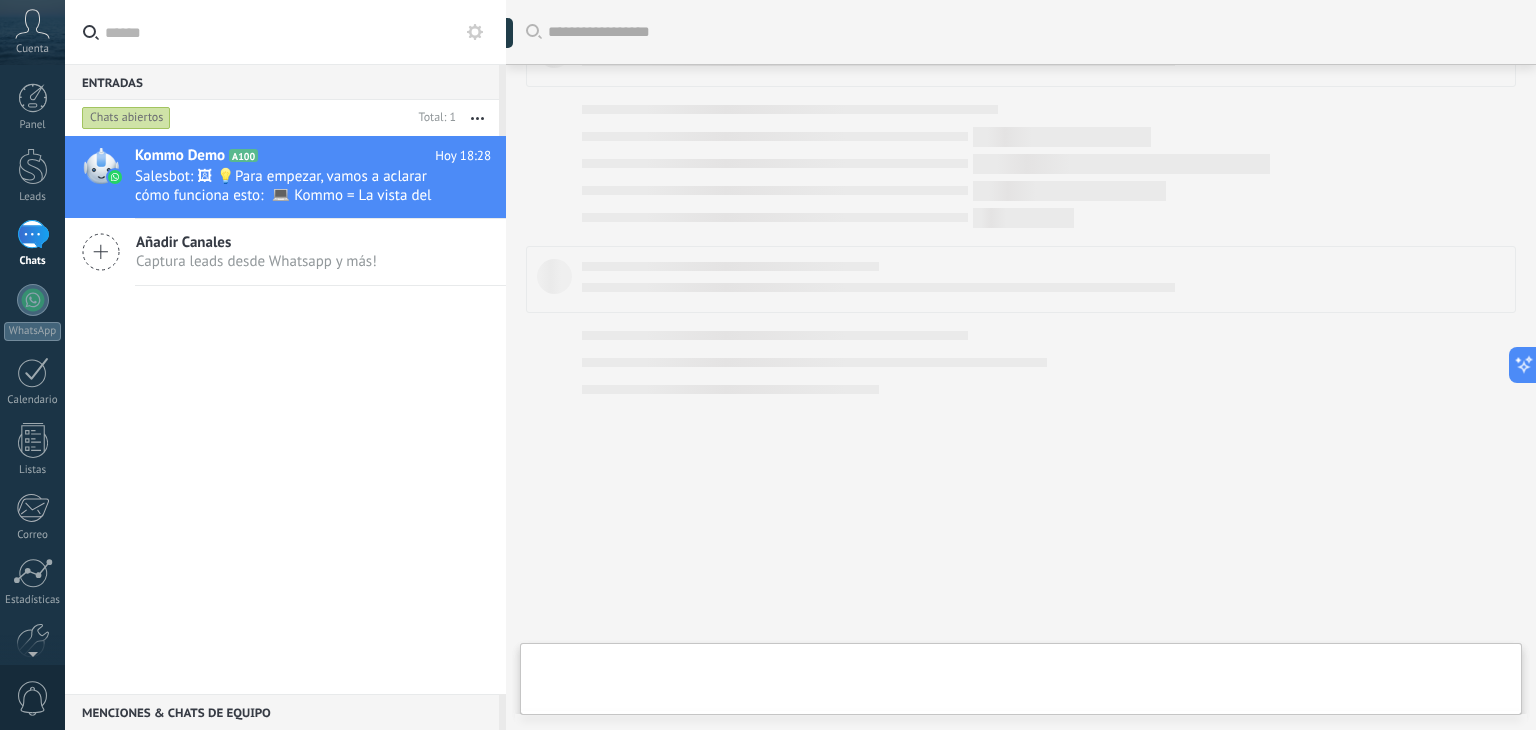 scroll, scrollTop: 0, scrollLeft: 0, axis: both 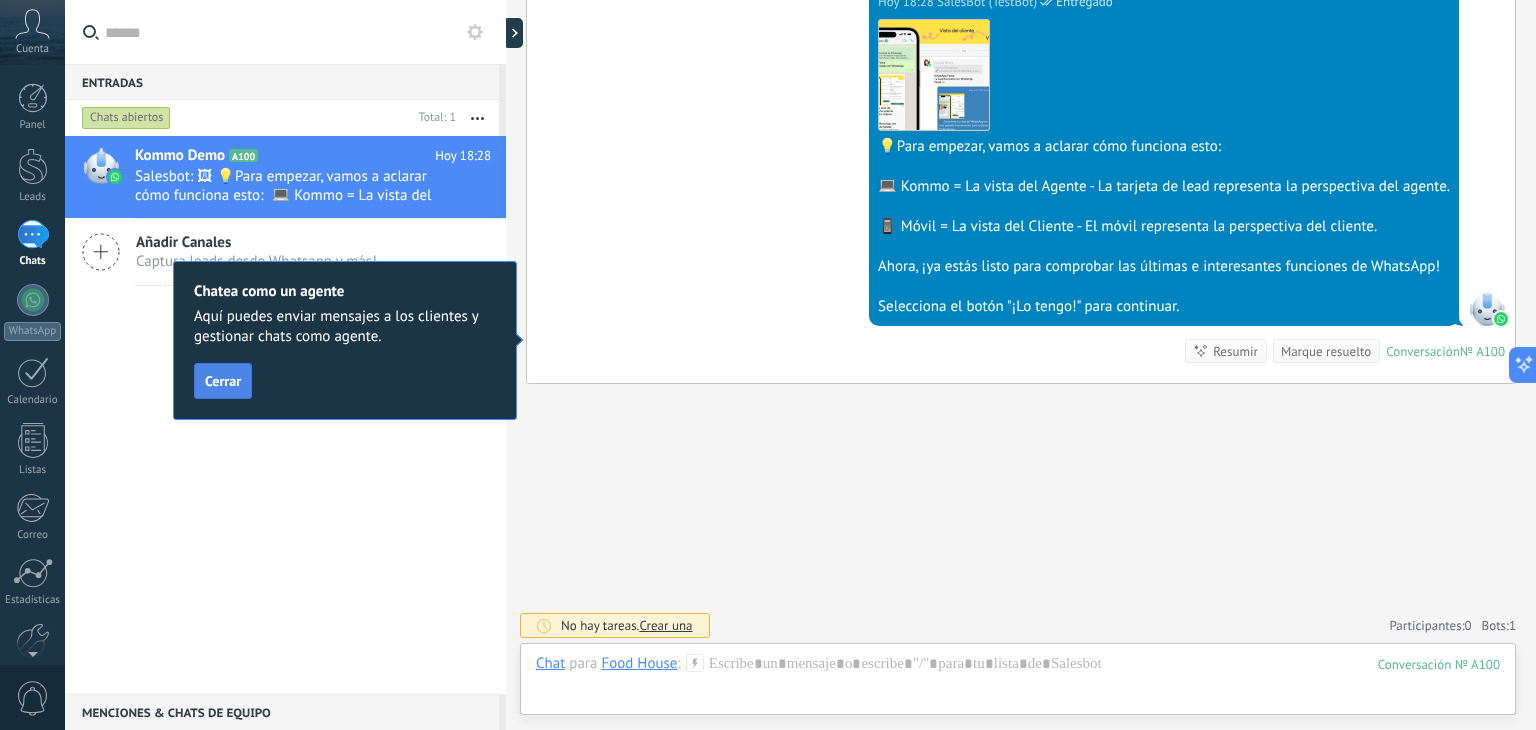 click on "Cerrar" at bounding box center [223, 381] 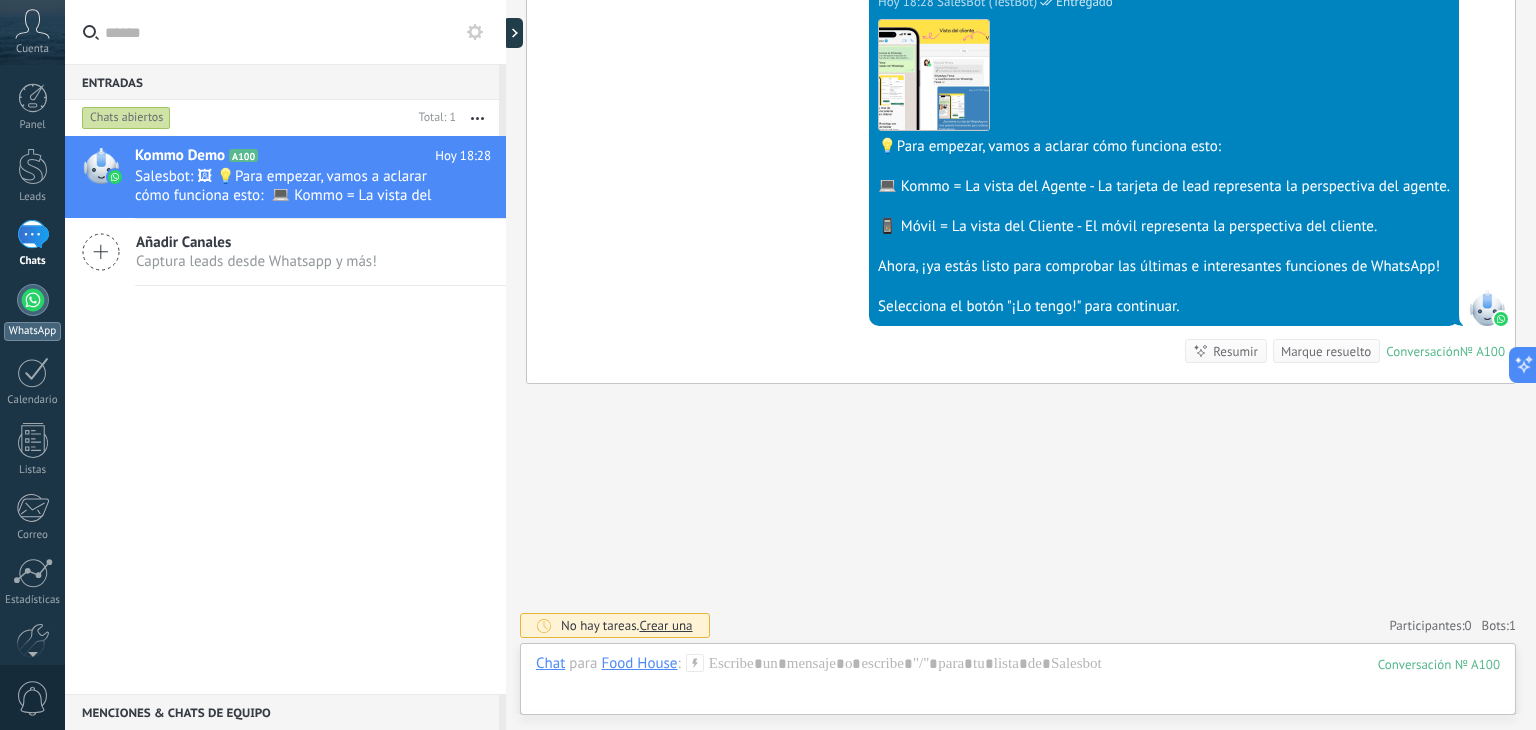 click at bounding box center (33, 300) 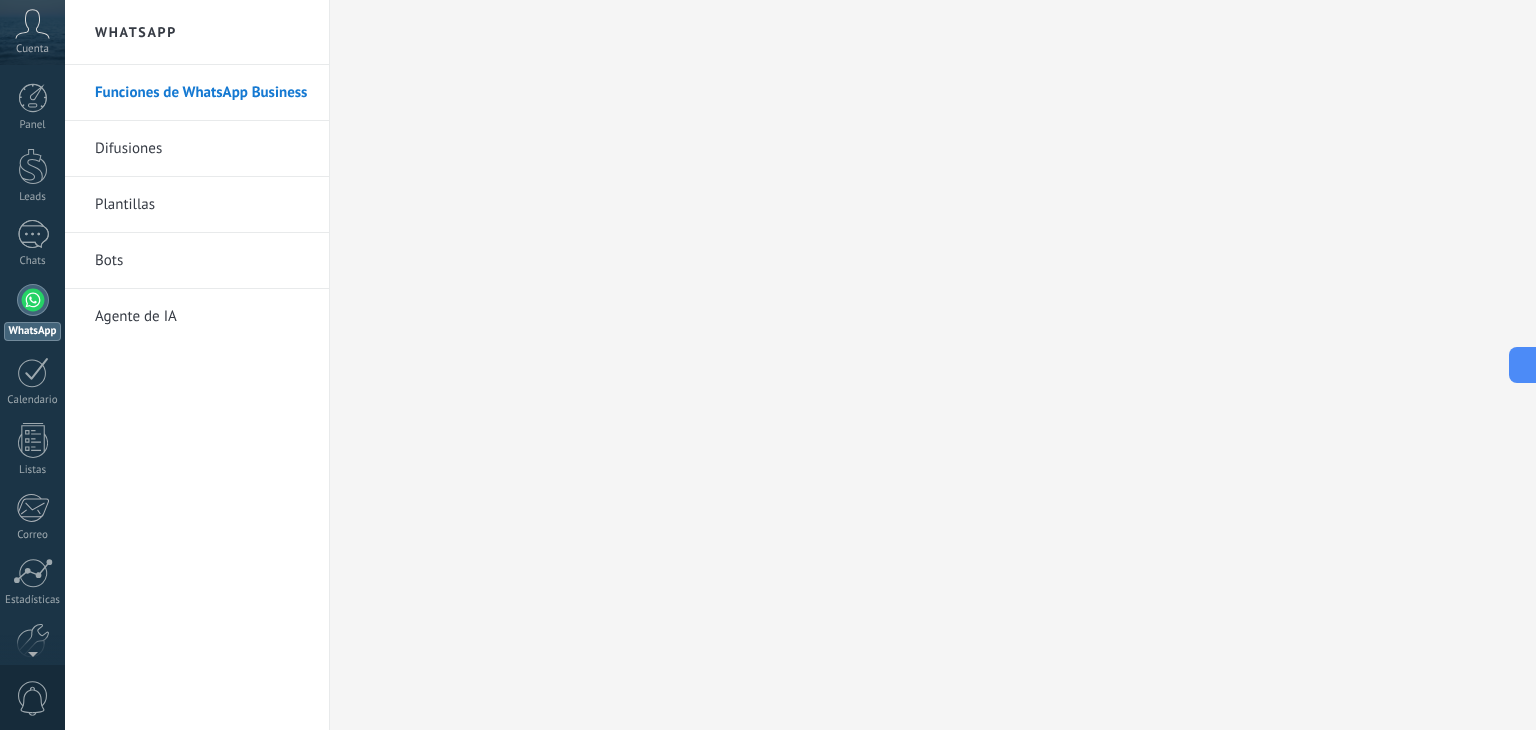 click on "Difusiones" at bounding box center (202, 149) 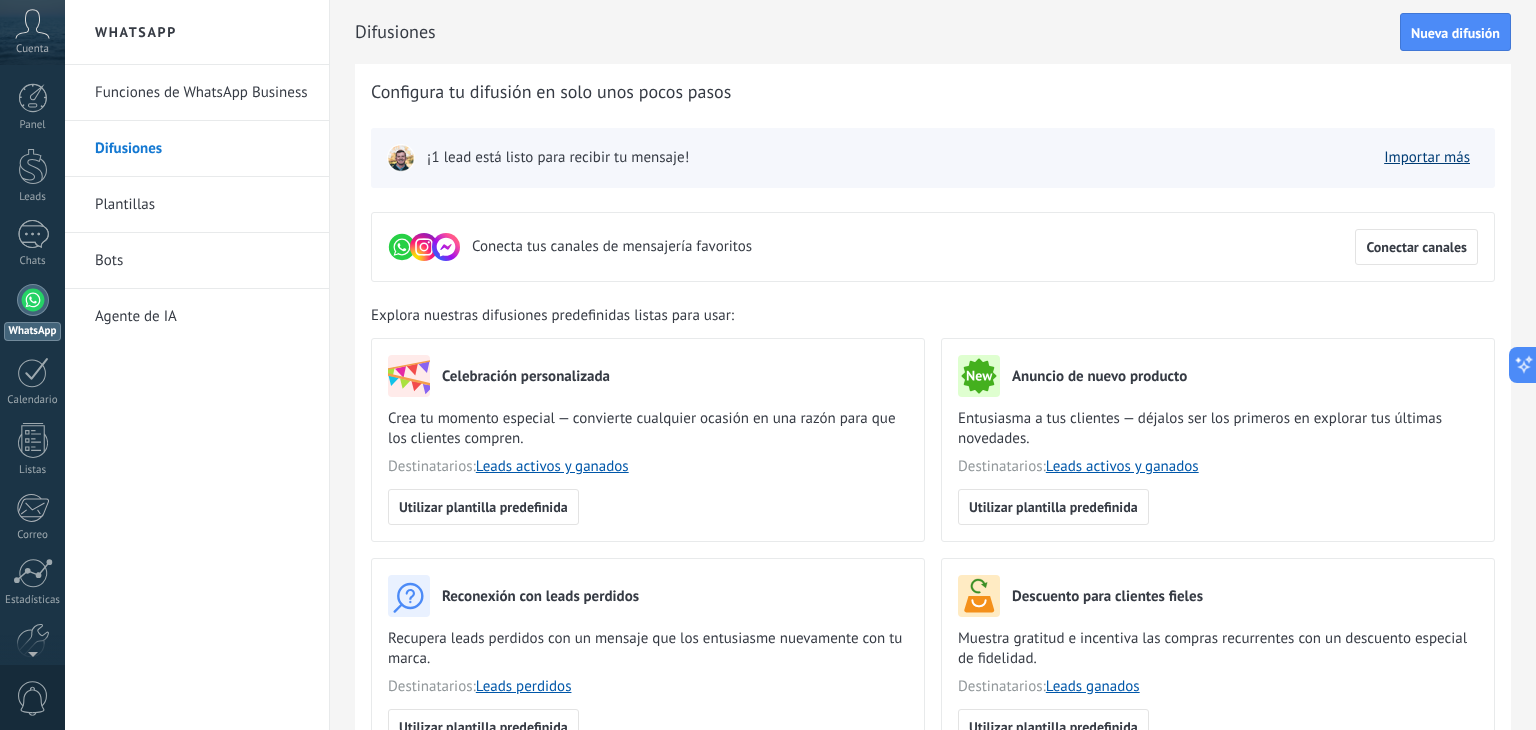 click on "Importar más" at bounding box center [1427, 157] 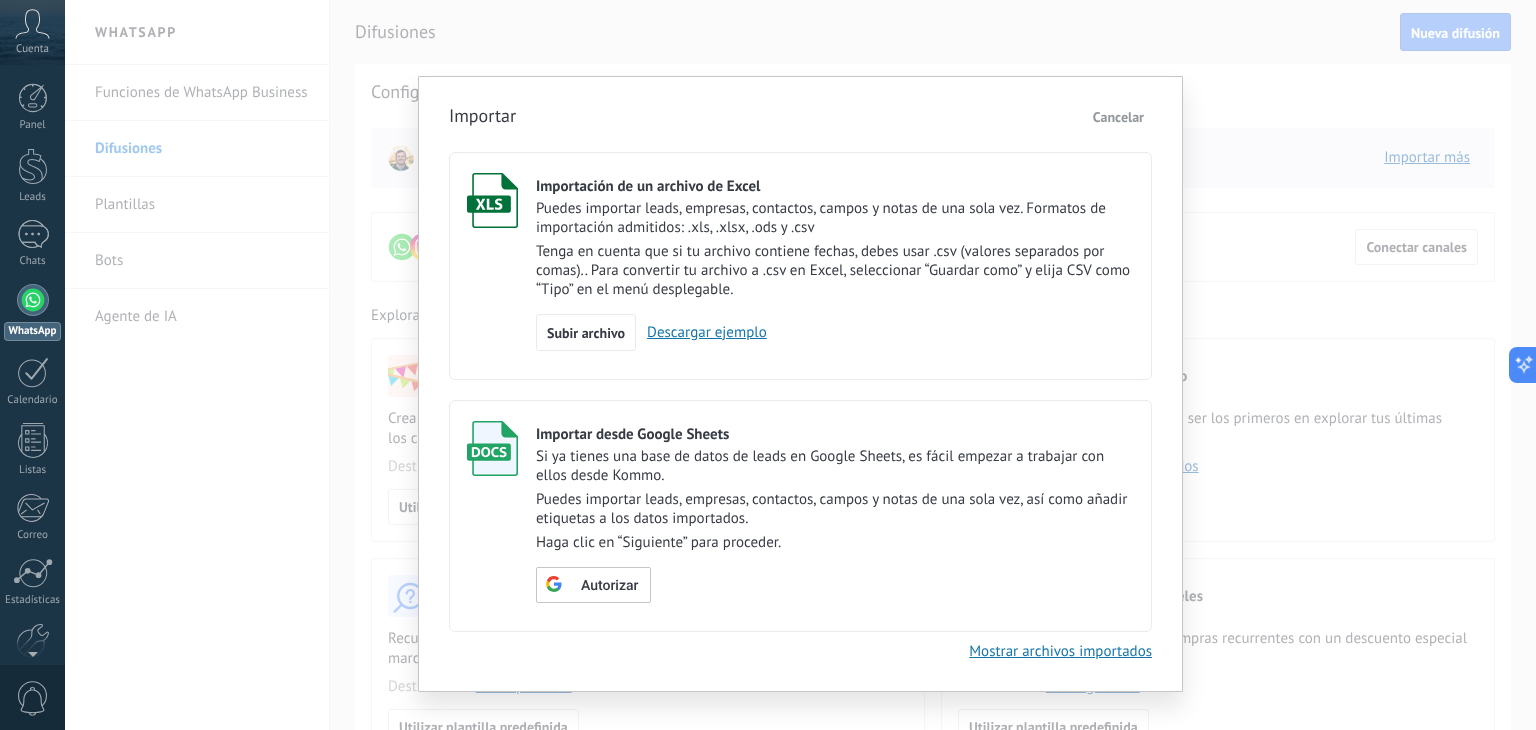 click on "Importar Cancelar Importación de un archivo de Excel Puedes importar leads, empresas, contactos, campos y notas de una sola vez. Formatos de importación admitidos: .xls, .xlsx, .ods y .csv Tenga en cuenta que si tu archivo contiene fechas, debes usar .csv (valores separados por comas).. Para convertir tu archivo a .csv en Excel, seleccionar “Guardar como” y elija CSV como “Tipo” en el menú desplegable. Subir archivo Descargar ejemplo Importar desde Google Sheets Si ya tienes una base de datos de leads en Google Sheets, es fácil empezar a trabajar con ellos desde Kommo. Puedes importar leads, empresas, contactos, campos y notas de una sola vez, así como añadir etiquetas a los datos importados. Haga clic en “Siguiente” para proceder. Autorizar Mostrar archivos importados" at bounding box center (800, 365) 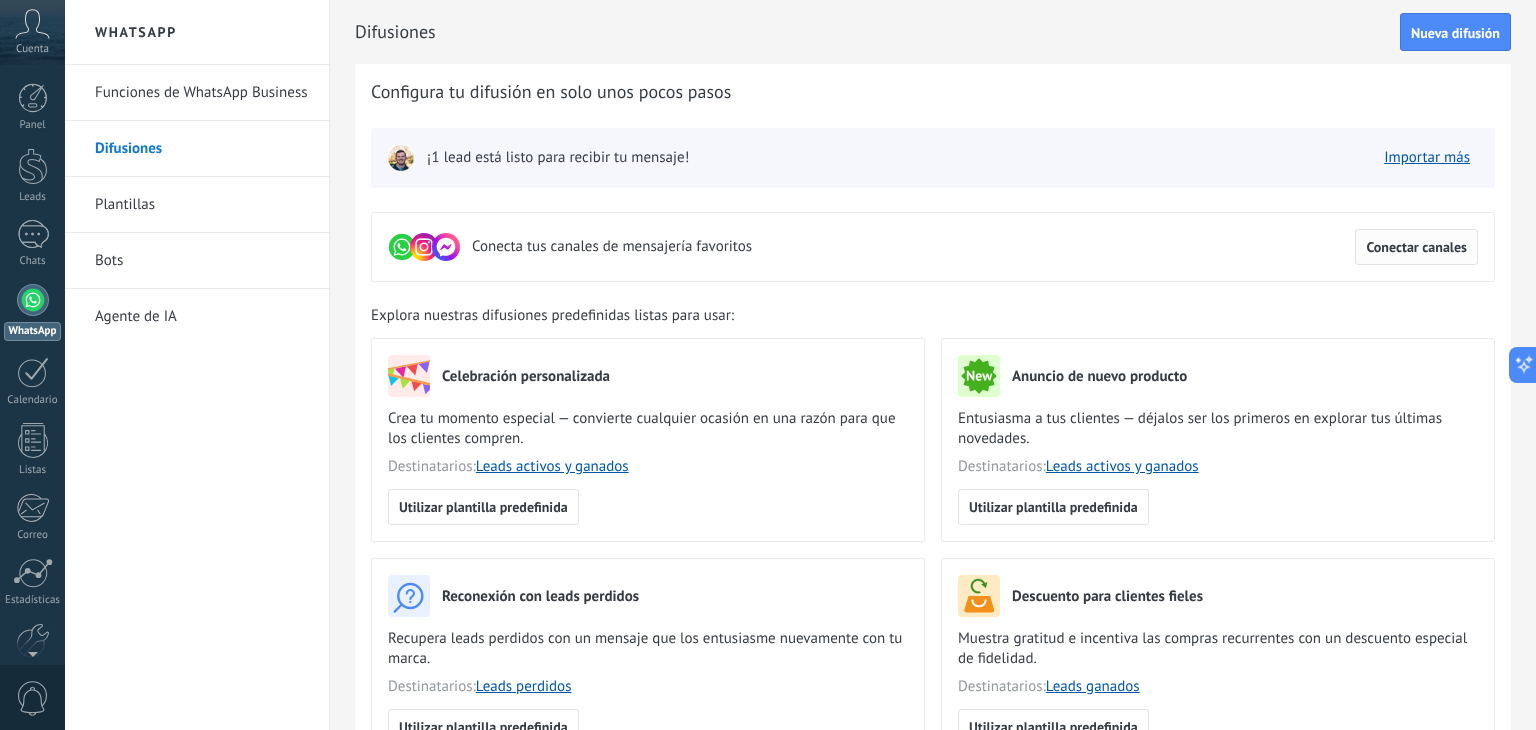 click on "Conectar canales" at bounding box center [1416, 247] 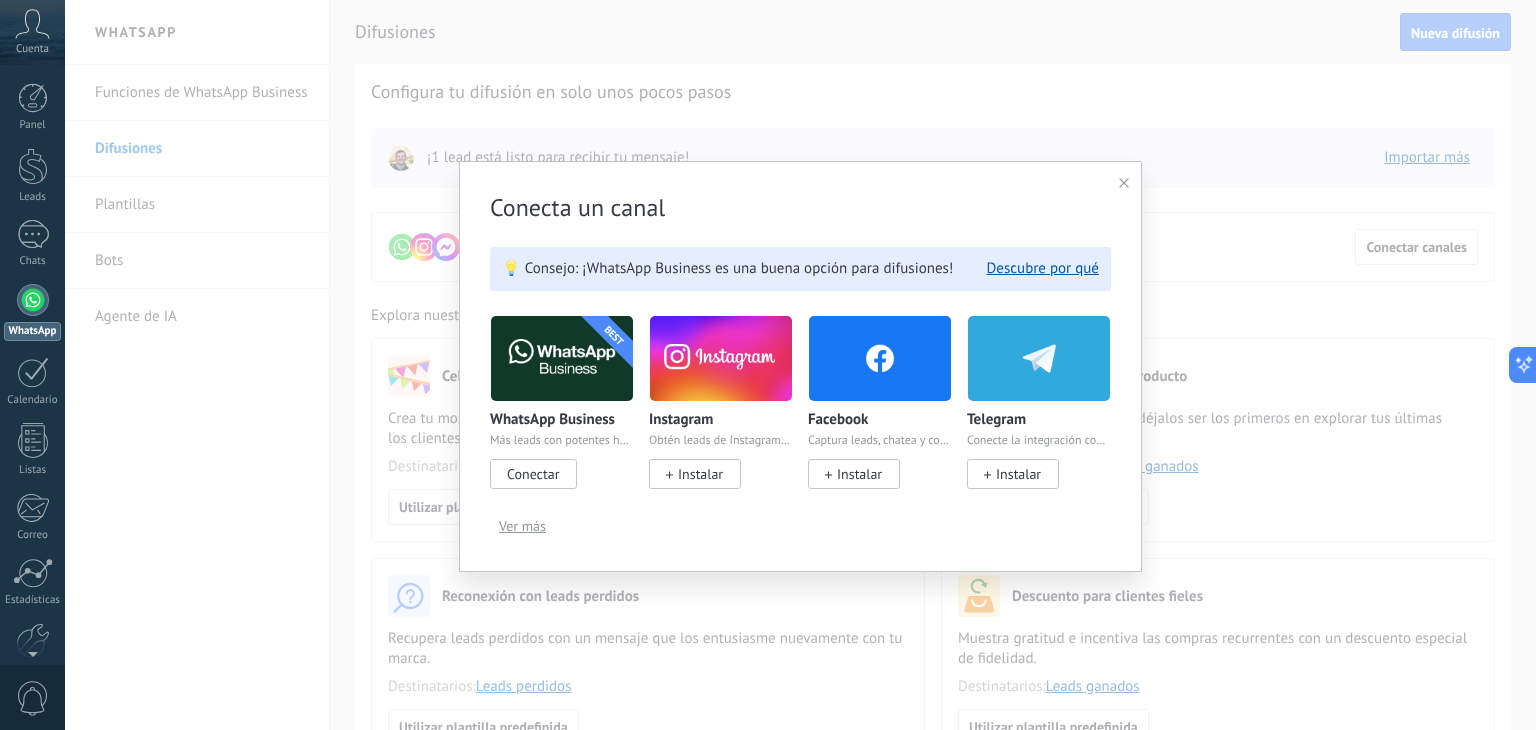 click on "Conectar" at bounding box center [533, 474] 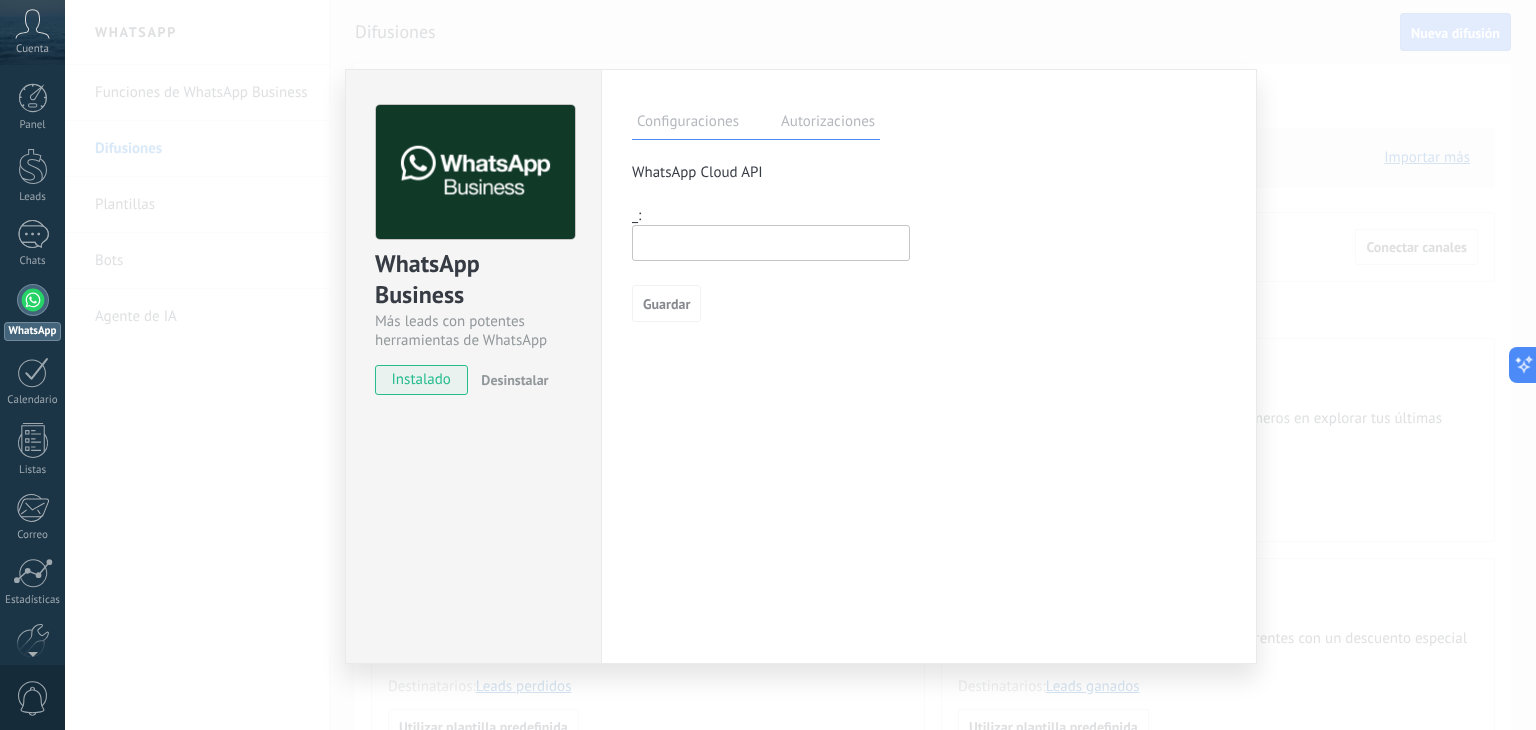 click at bounding box center [771, 243] 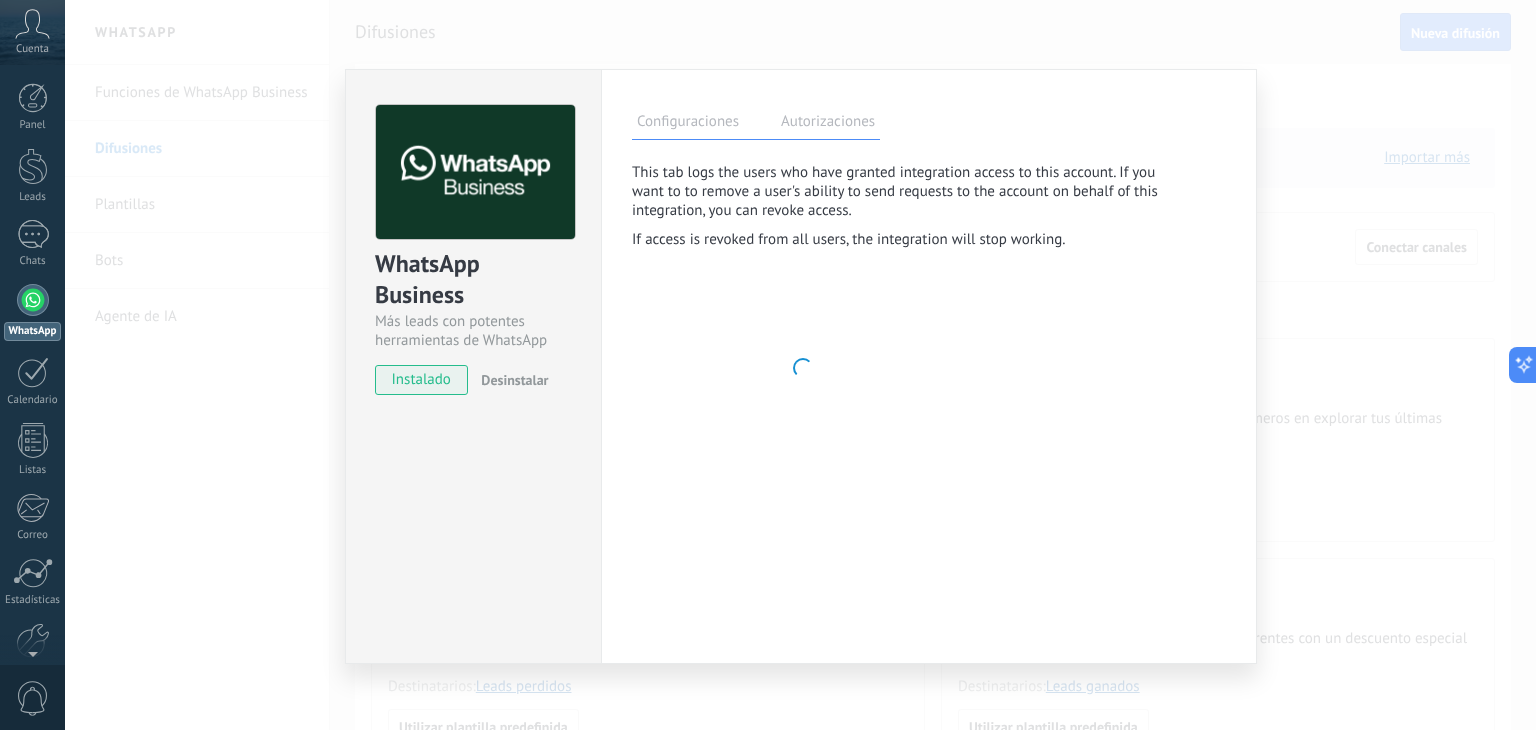 click on "Configuraciones" at bounding box center (688, 124) 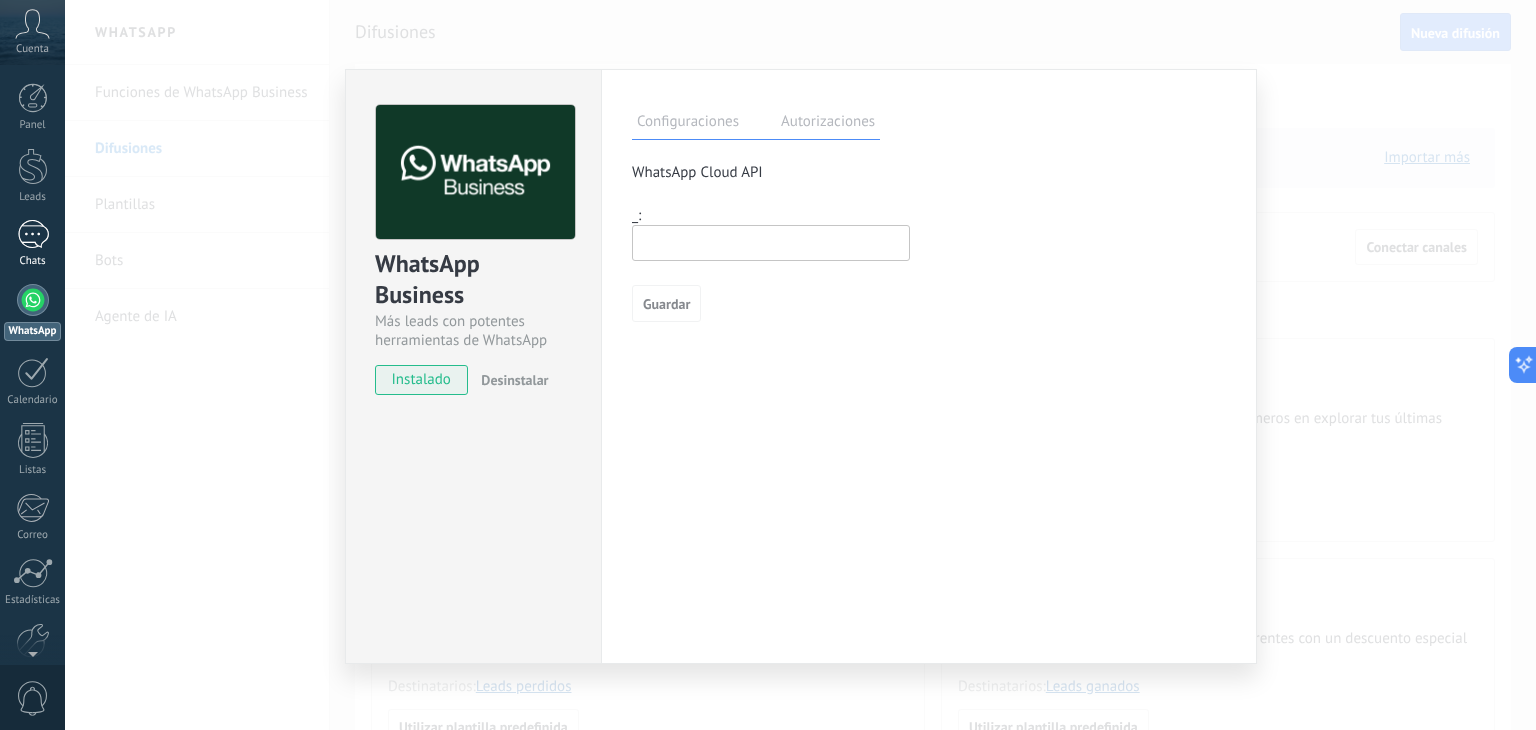 click on "1" at bounding box center (33, 234) 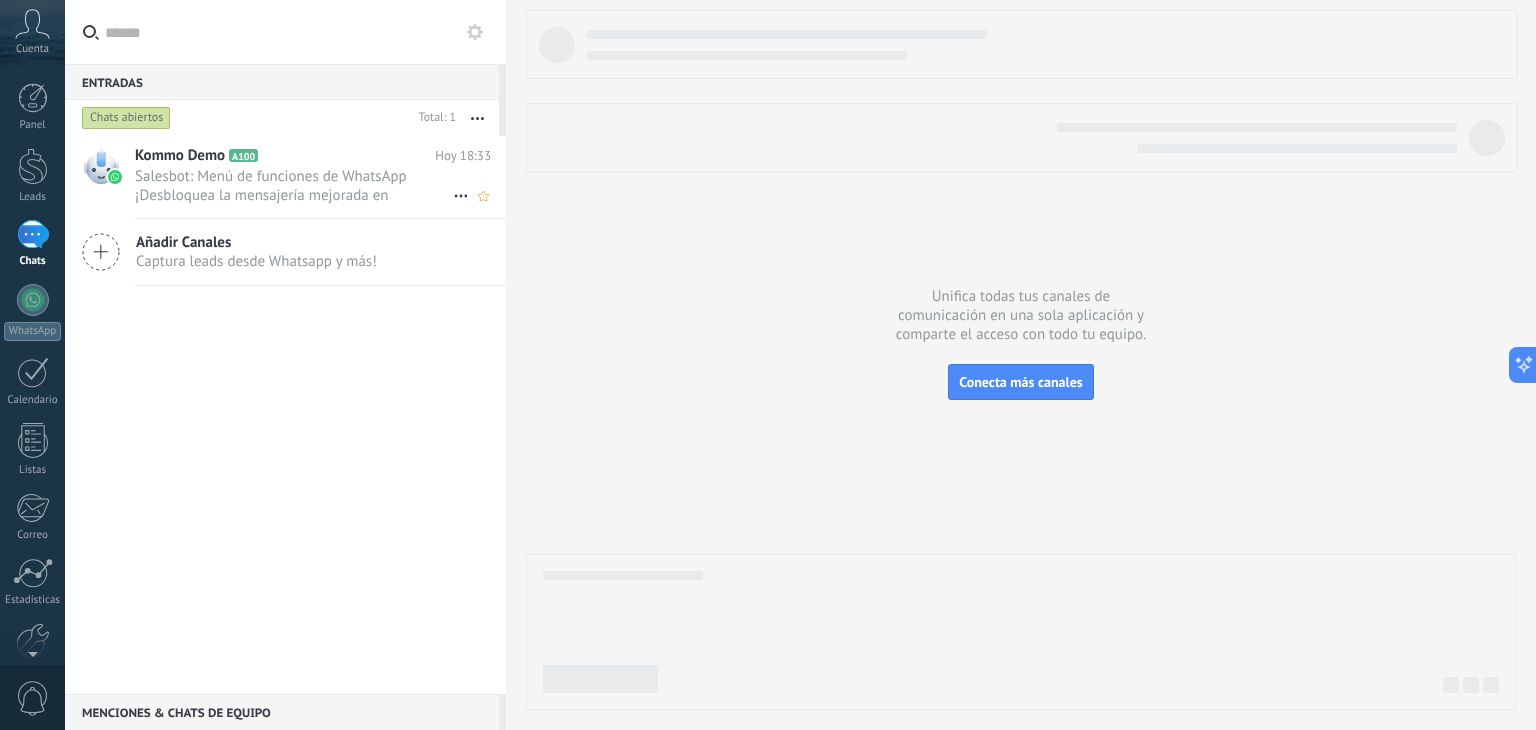 click on "Salesbot: Menú de funciones de WhatsApp
¡Desbloquea la mensajería mejorada en WhatsApp! Haz clic en «Más información» pa..." at bounding box center [294, 186] 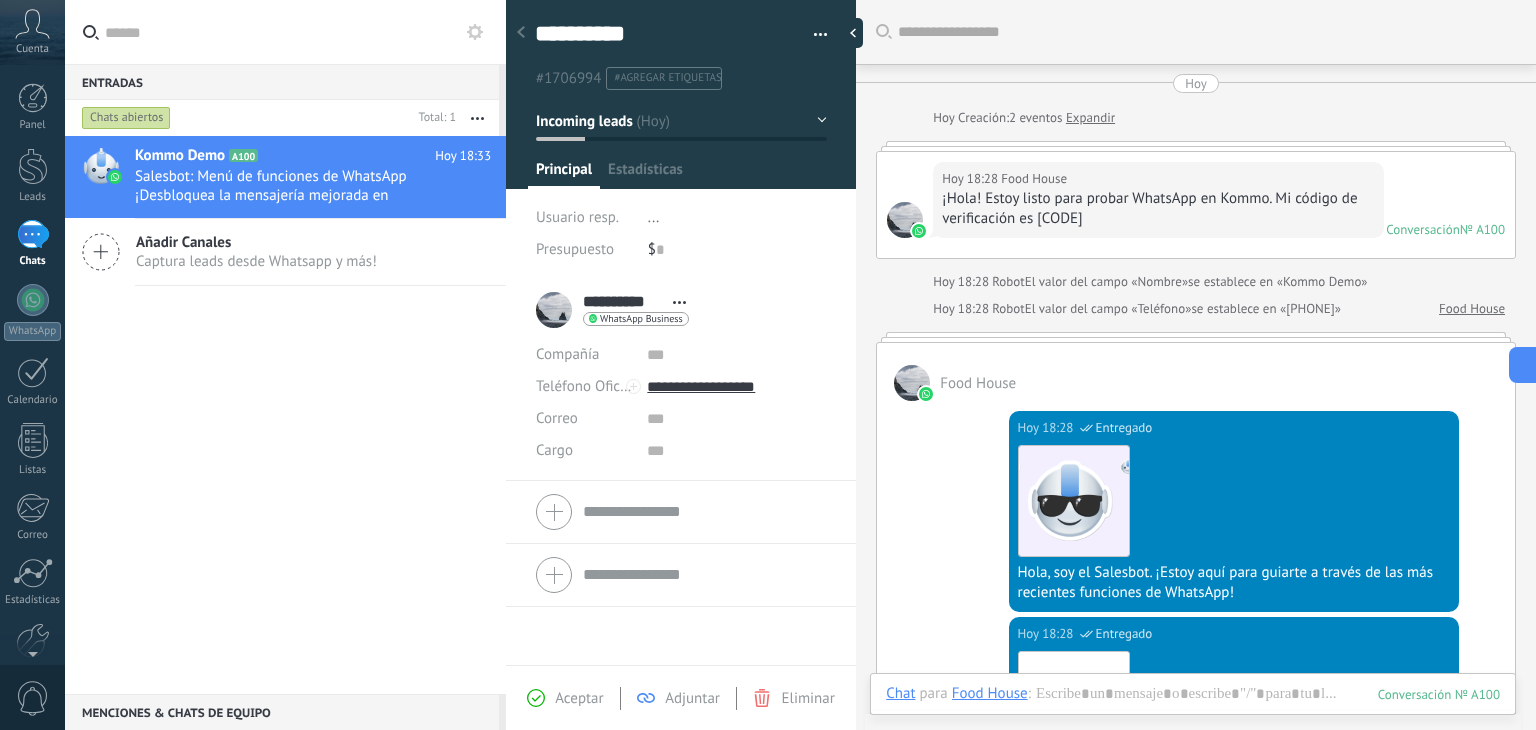 scroll, scrollTop: 779, scrollLeft: 0, axis: vertical 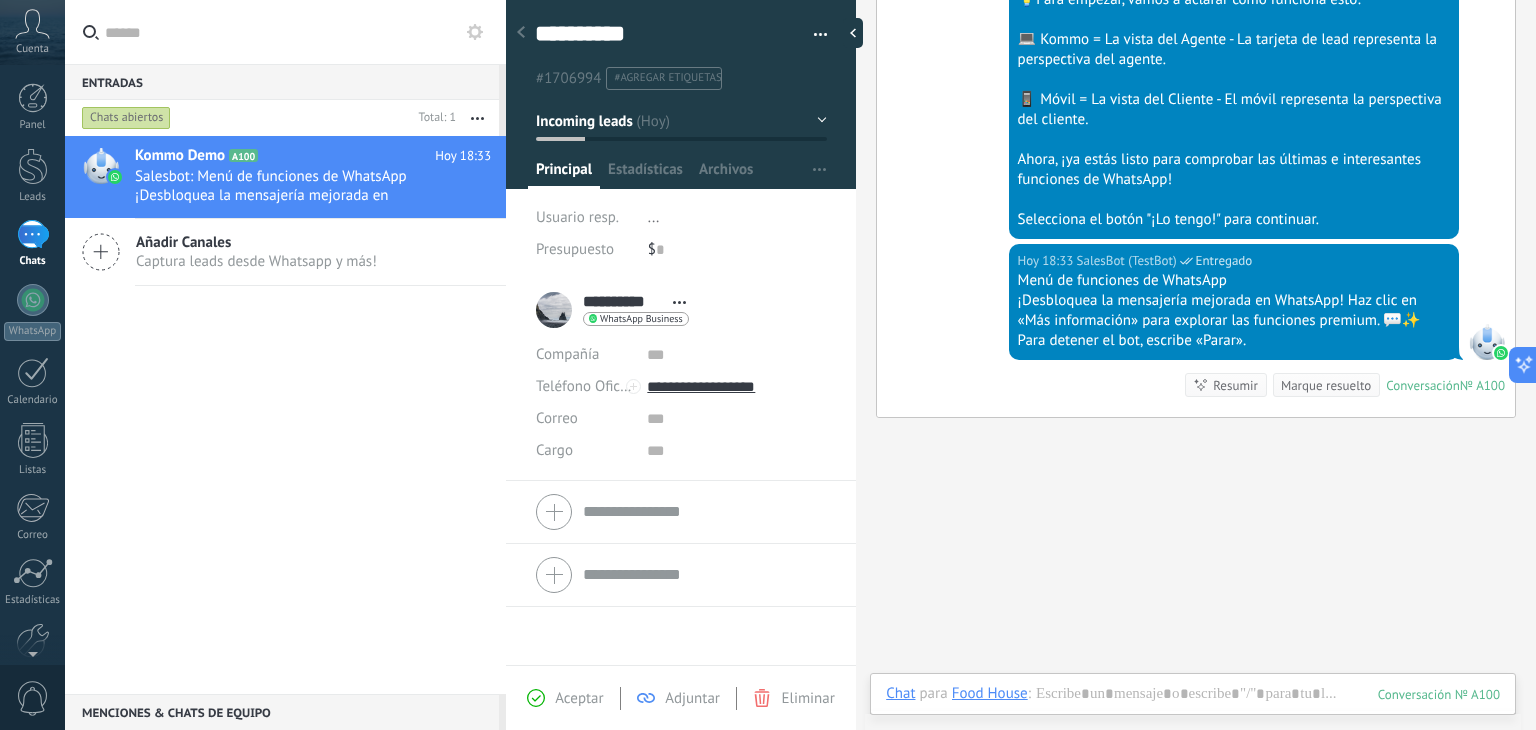 click on "1" at bounding box center [33, 234] 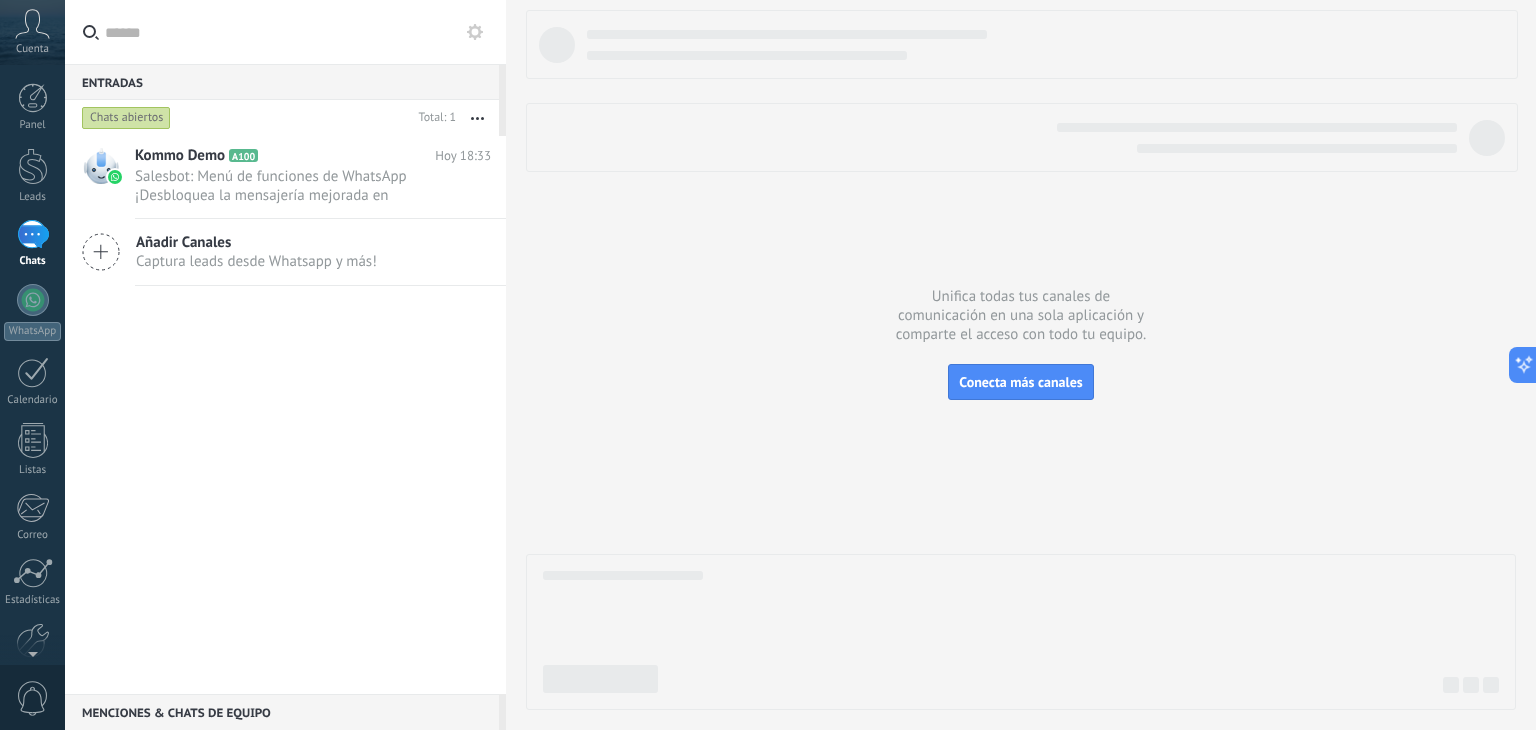click 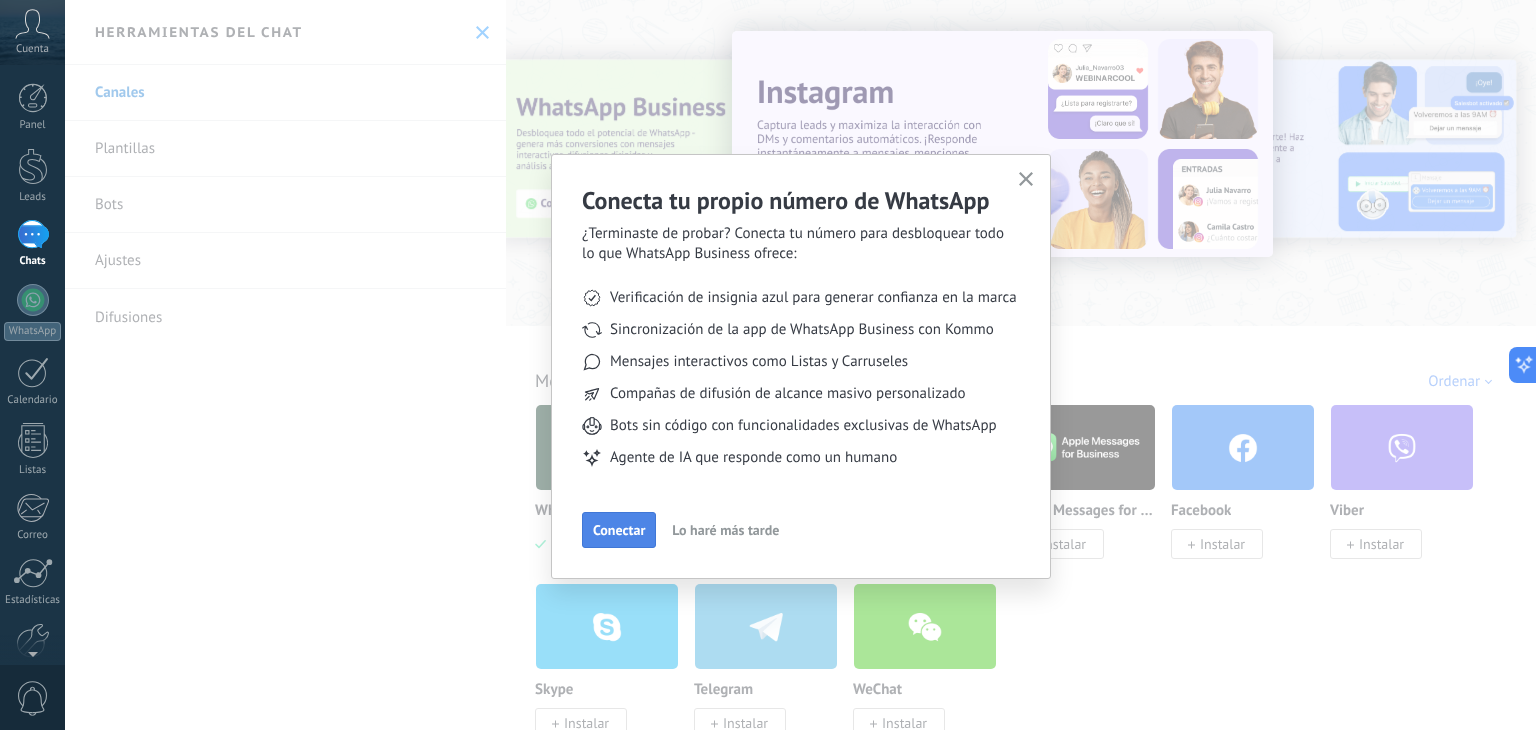 click on "Conectar" at bounding box center [619, 530] 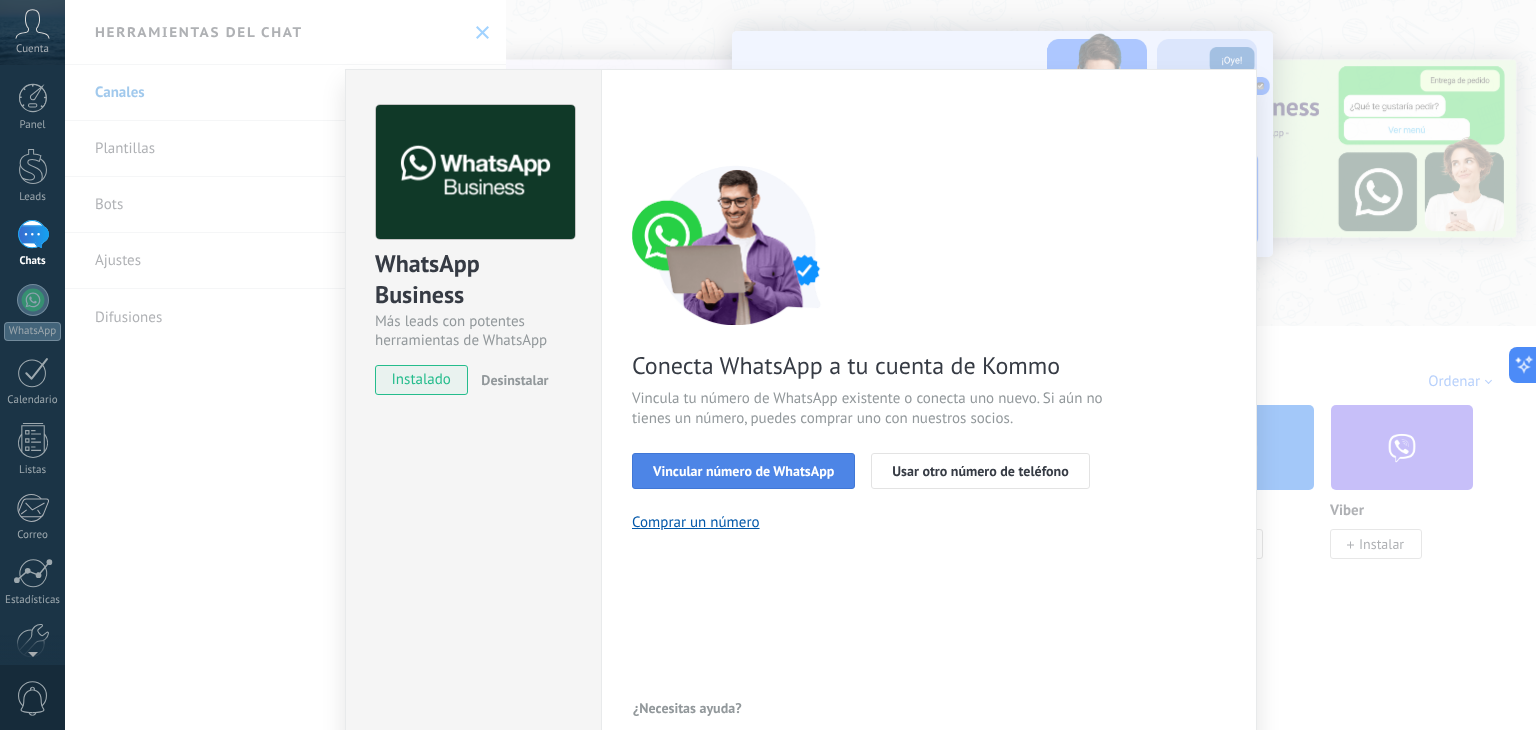 click on "Vincular número de WhatsApp" at bounding box center (743, 471) 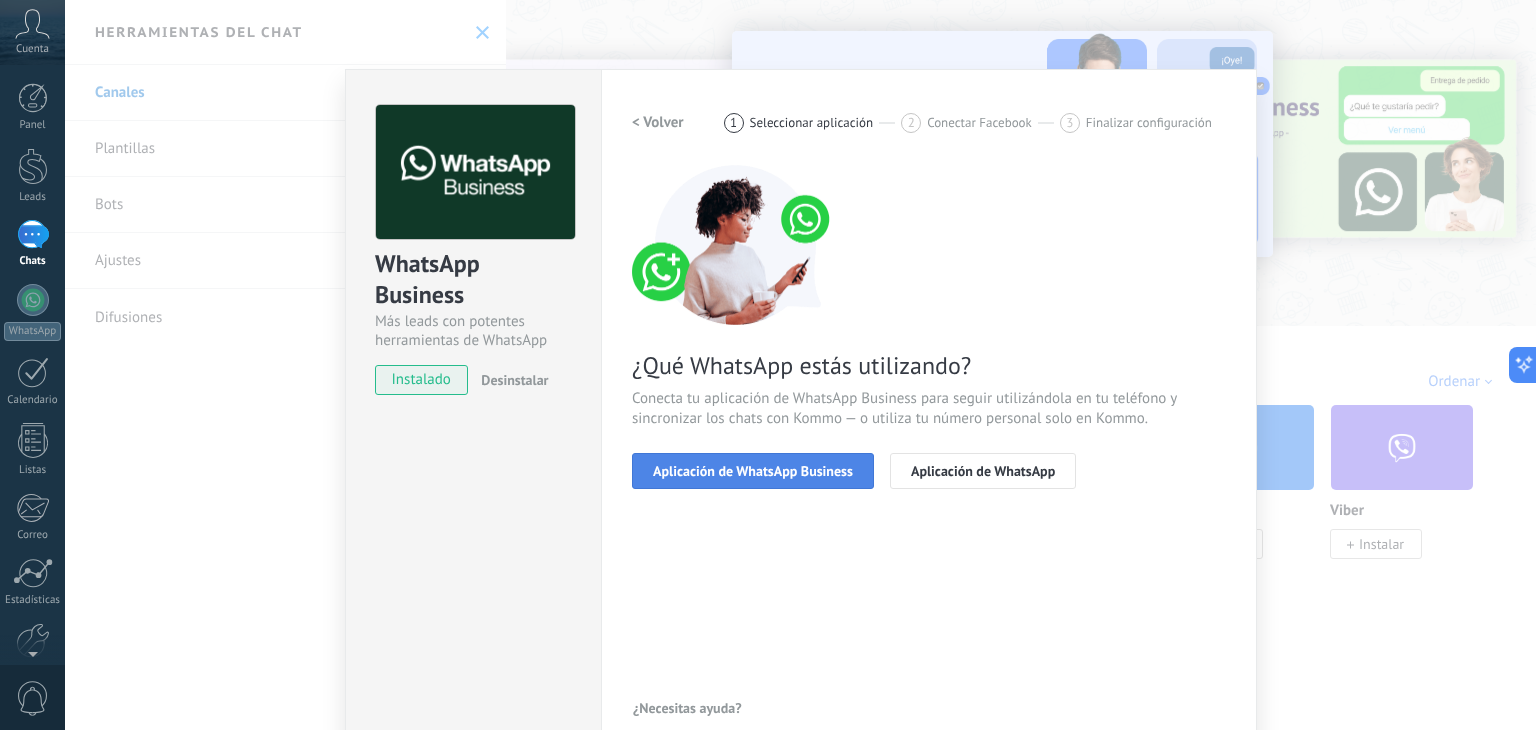 click on "Aplicación de WhatsApp Business" at bounding box center (753, 471) 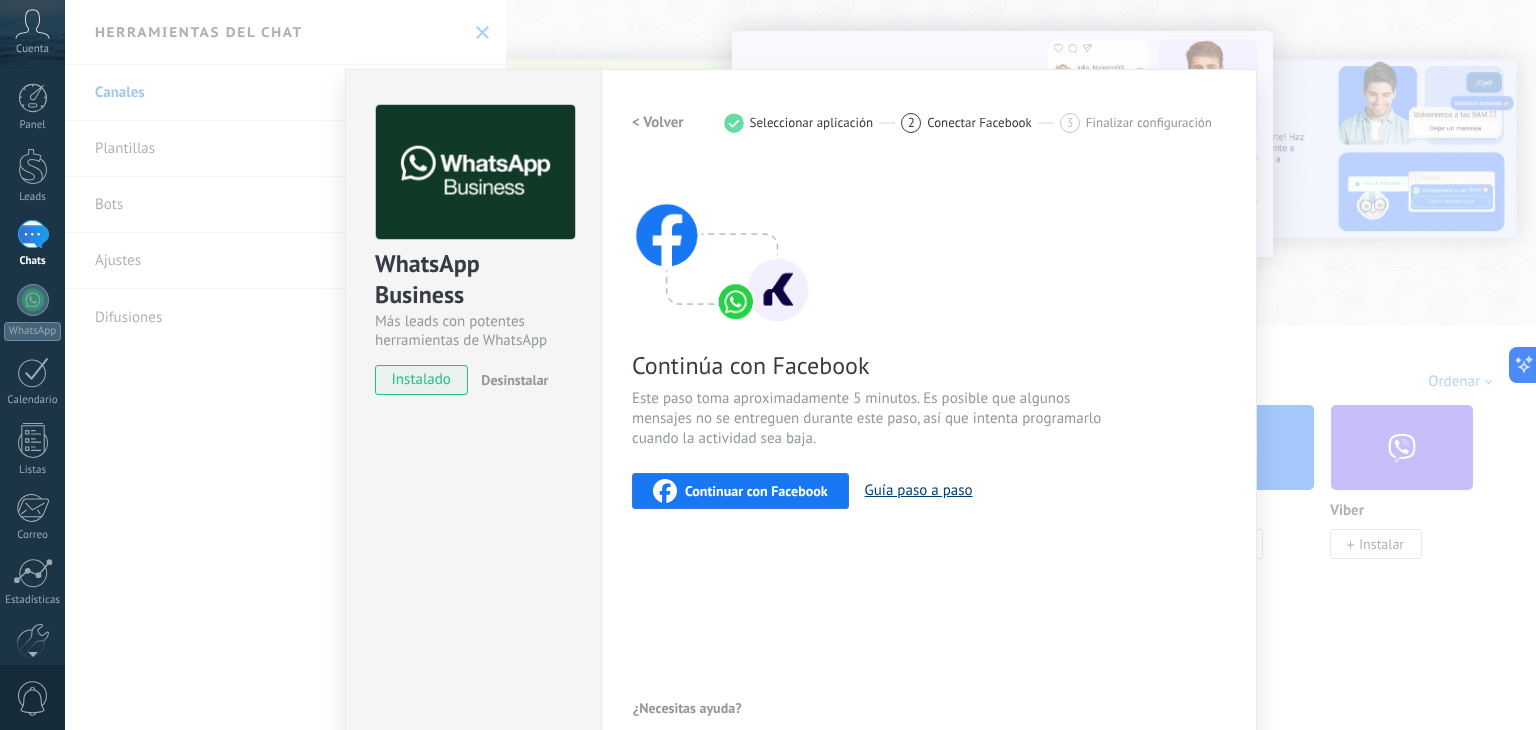click on "Guía paso a paso" at bounding box center [919, 490] 